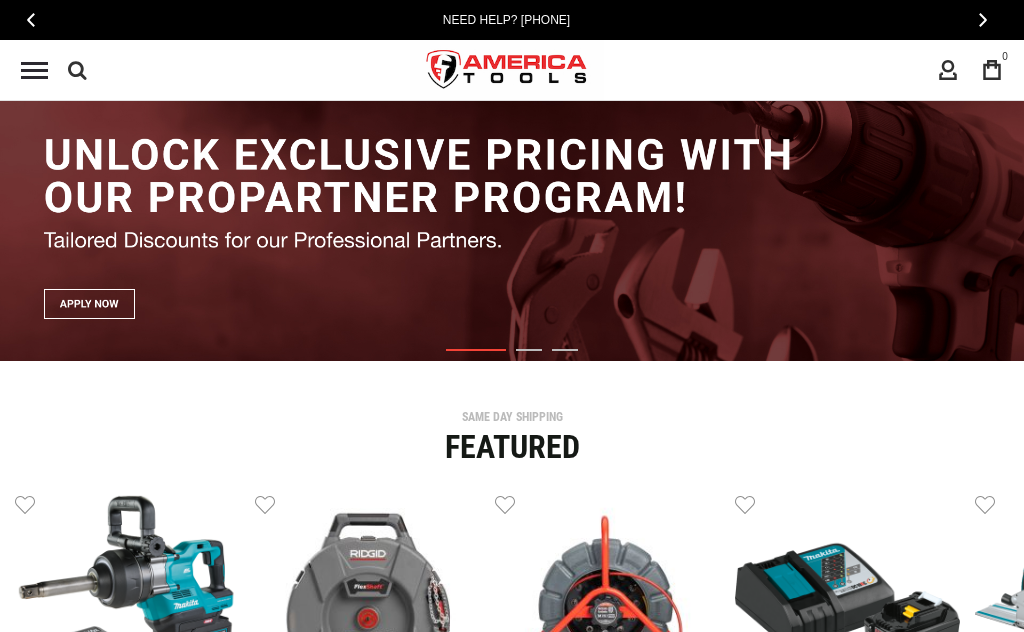scroll, scrollTop: 0, scrollLeft: 0, axis: both 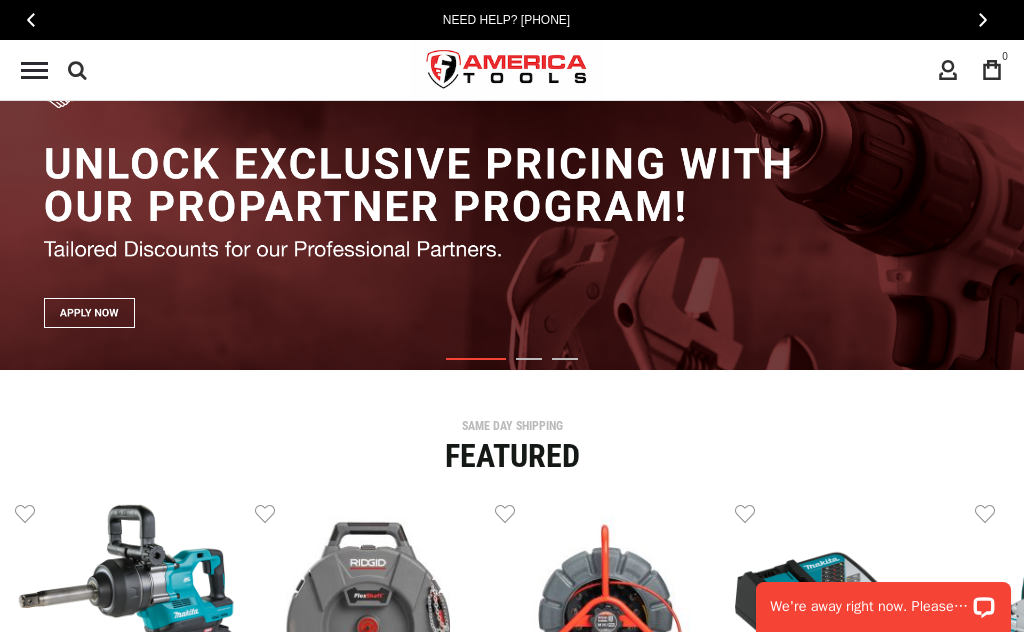 click at bounding box center (77, 70) 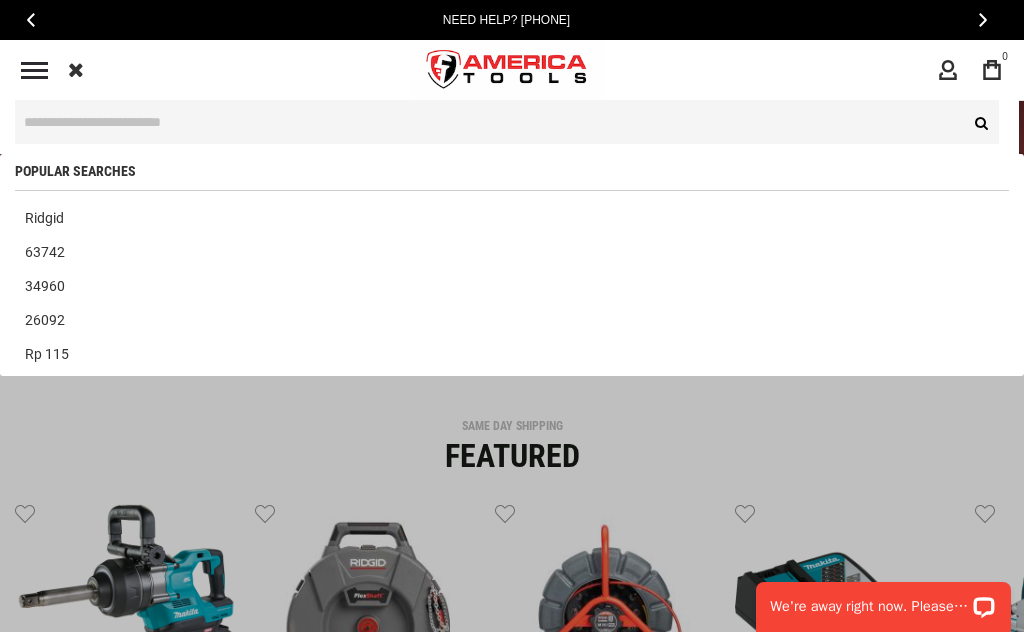 click at bounding box center (507, 122) 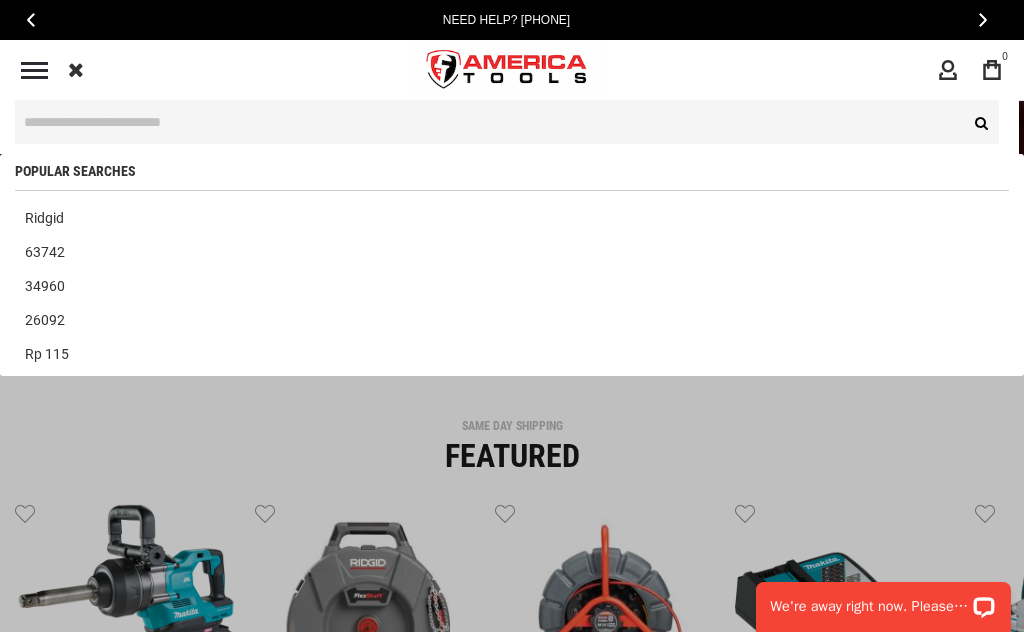 paste on "**********" 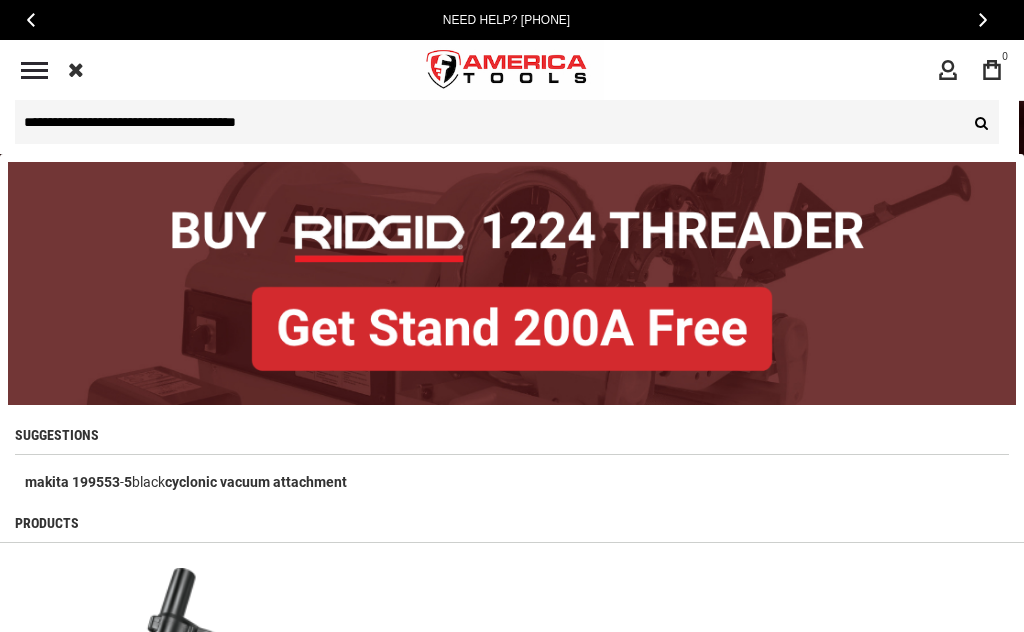 type on "**********" 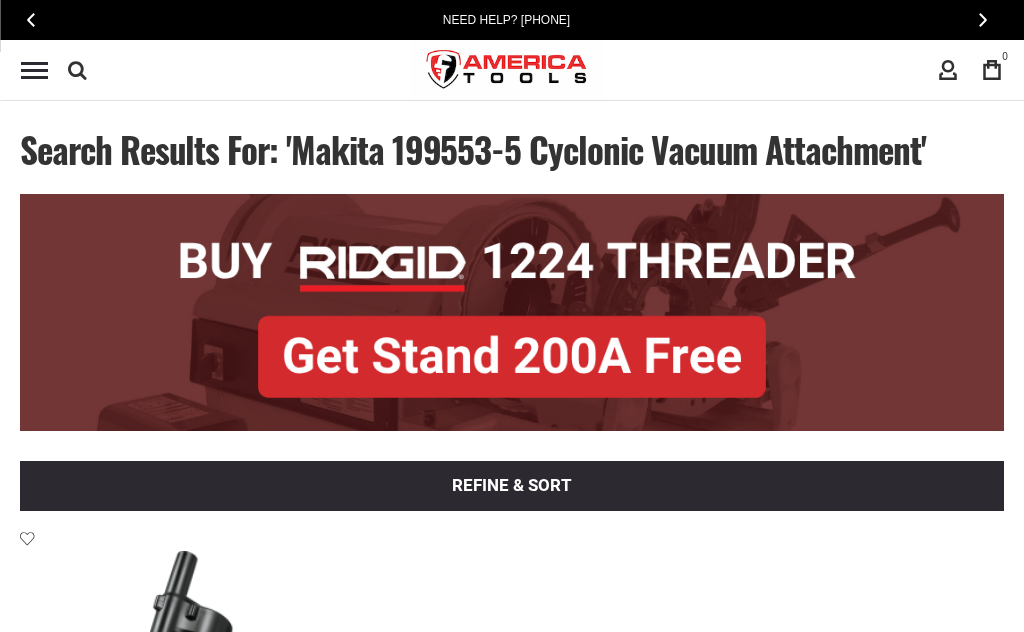 scroll, scrollTop: 97, scrollLeft: 0, axis: vertical 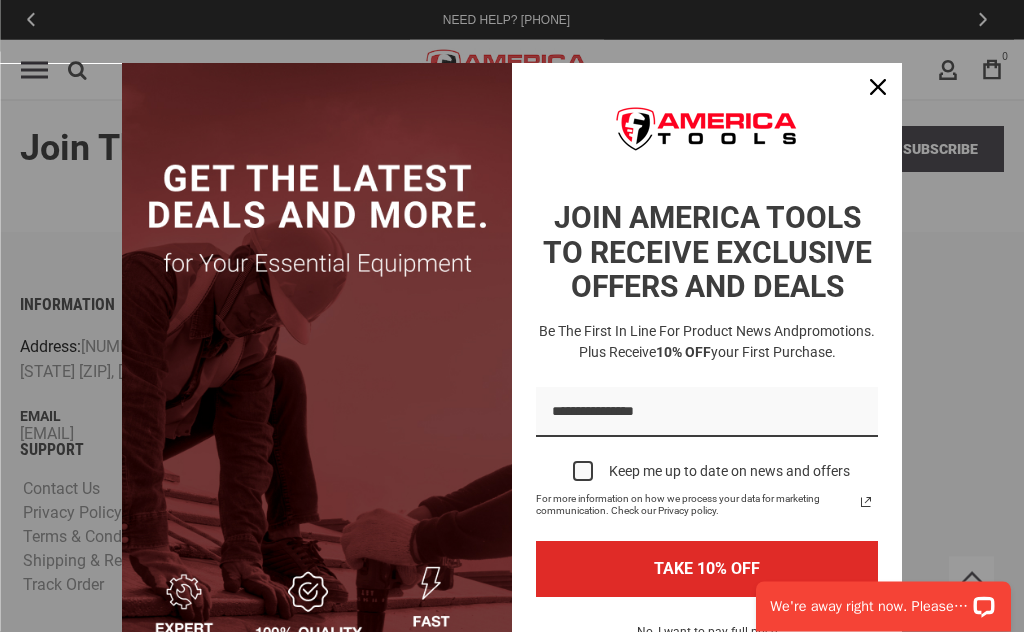 click 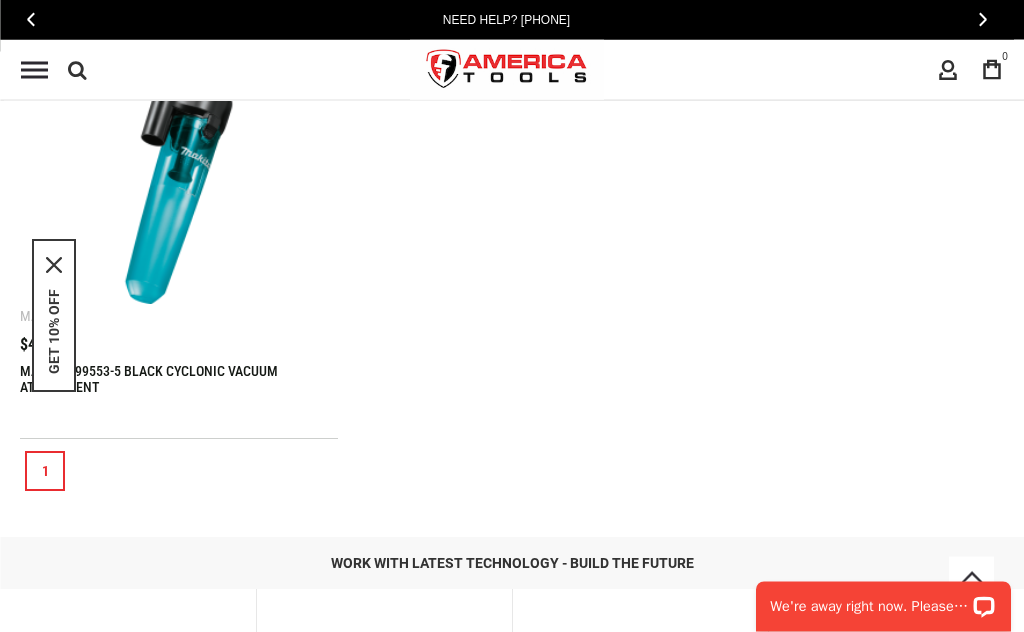 scroll, scrollTop: 521, scrollLeft: 0, axis: vertical 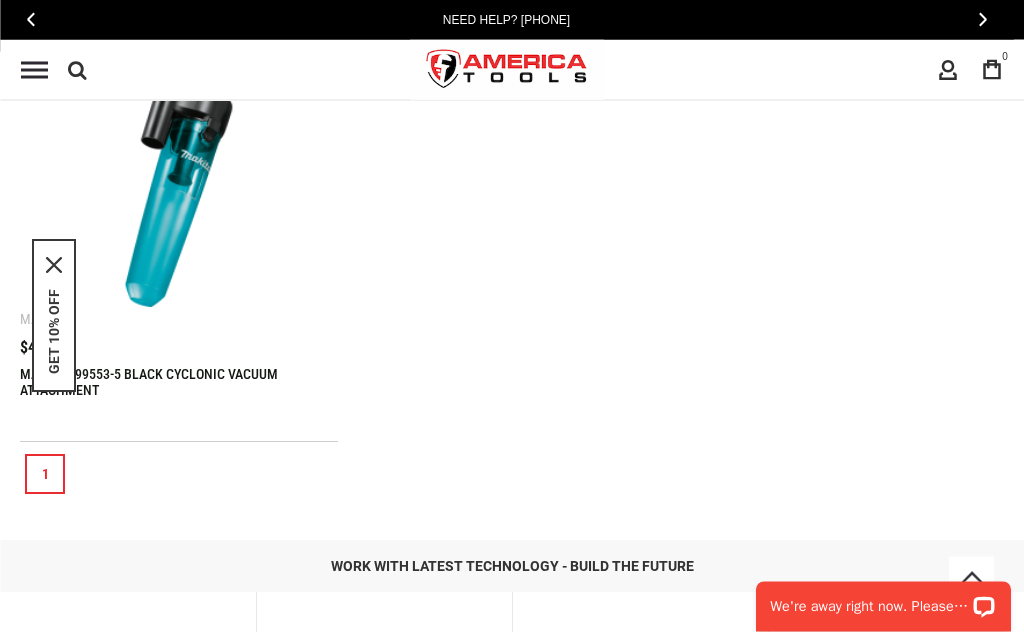 click on "GET 10% OFF" at bounding box center (54, 332) 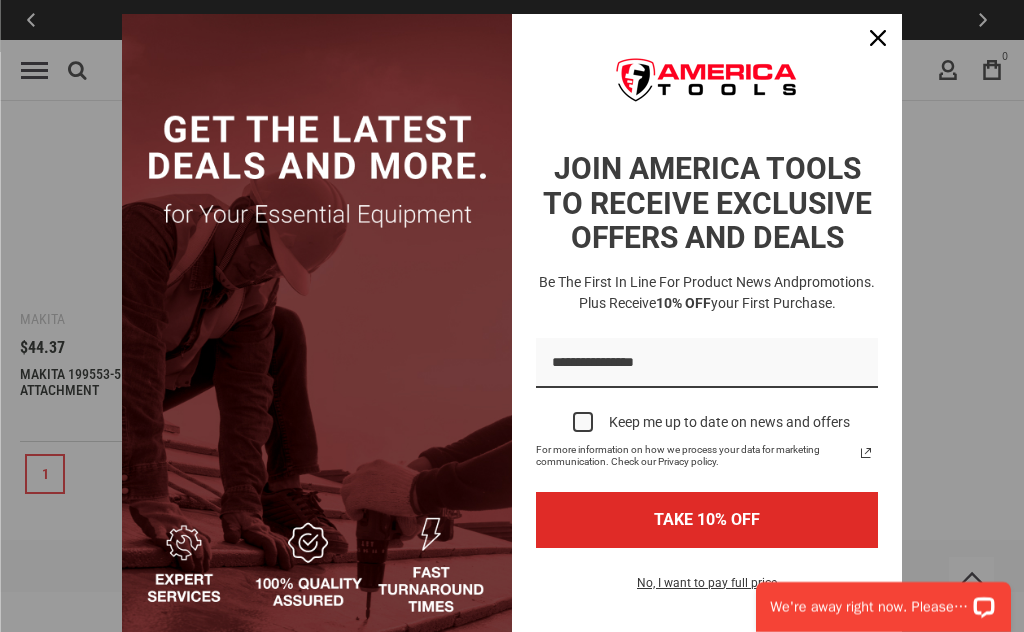 scroll, scrollTop: 48, scrollLeft: 0, axis: vertical 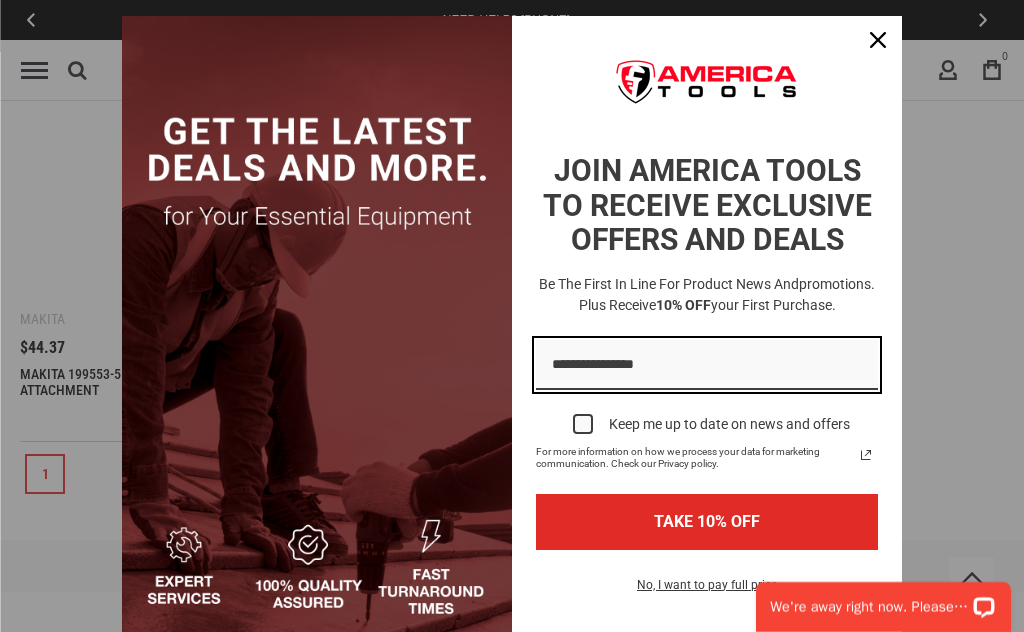 click at bounding box center [707, 365] 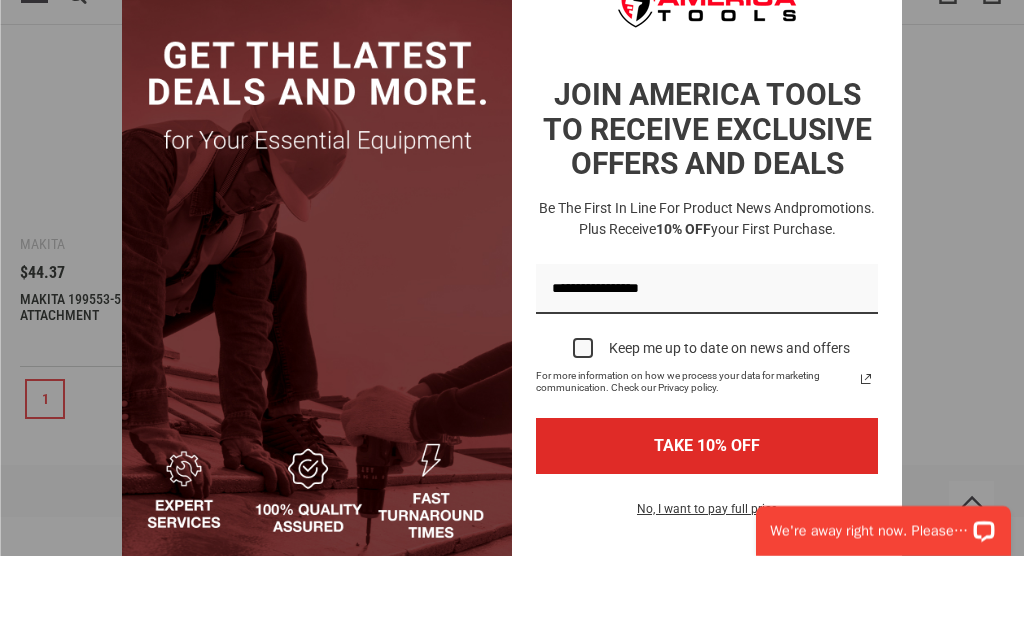 scroll, scrollTop: 598, scrollLeft: 0, axis: vertical 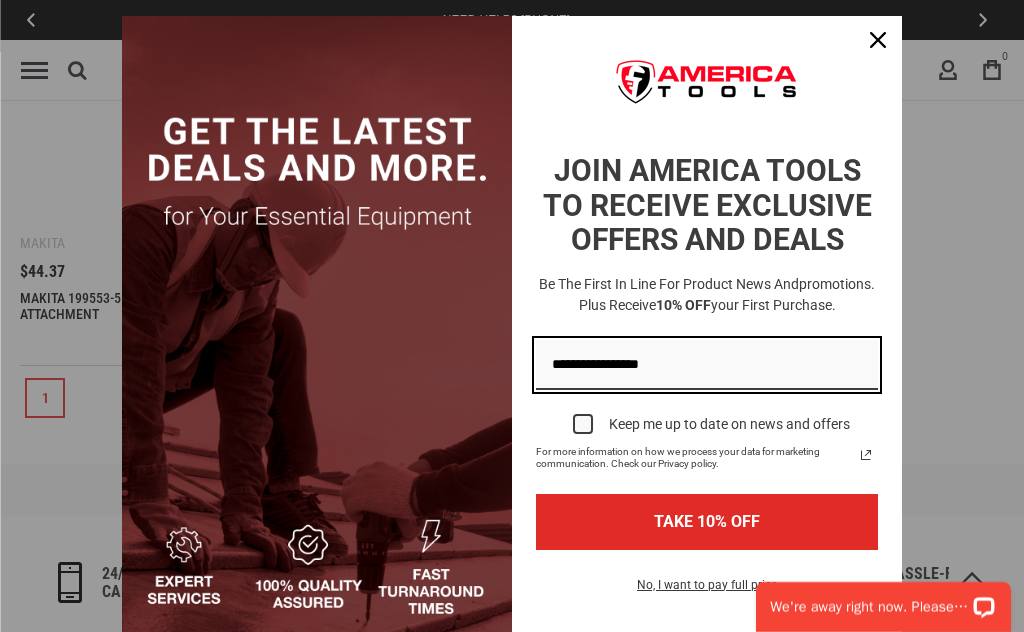 type on "**********" 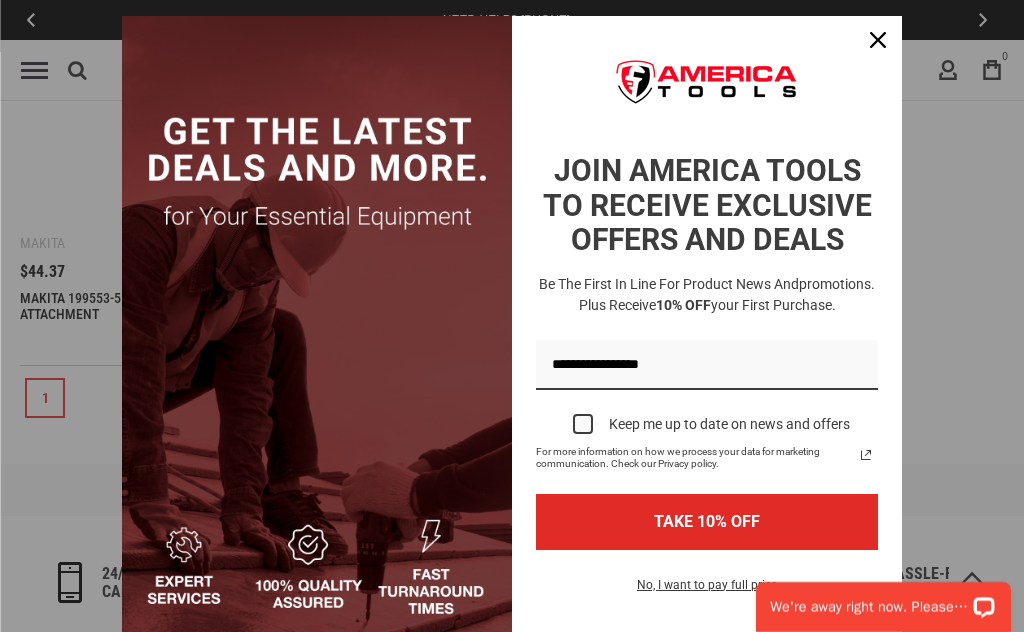 click at bounding box center [583, 424] 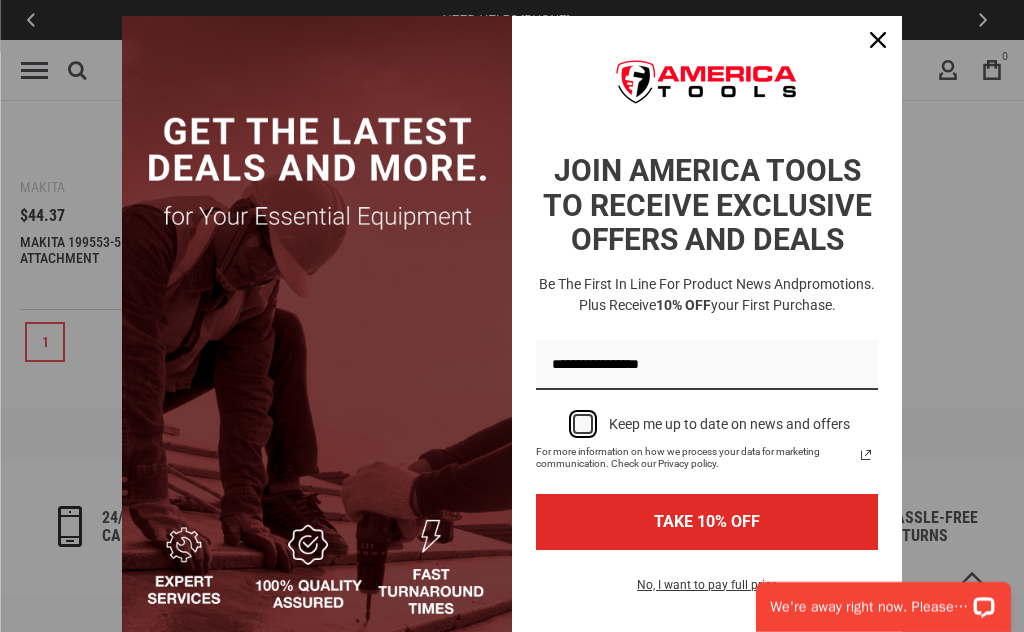 scroll, scrollTop: 694, scrollLeft: 0, axis: vertical 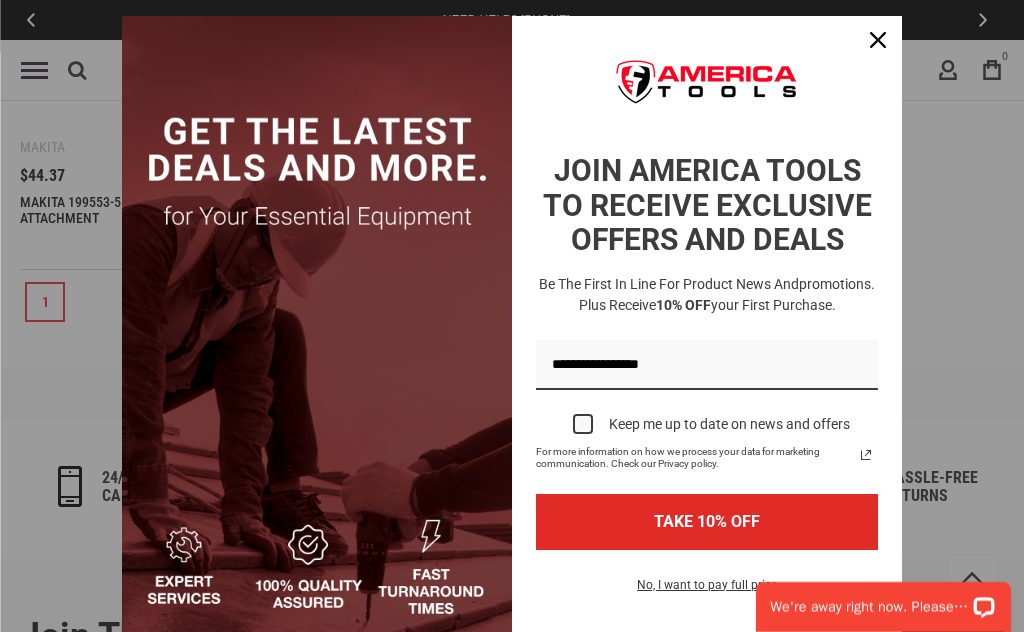 click on "TAKE 10% OFF" at bounding box center [707, 521] 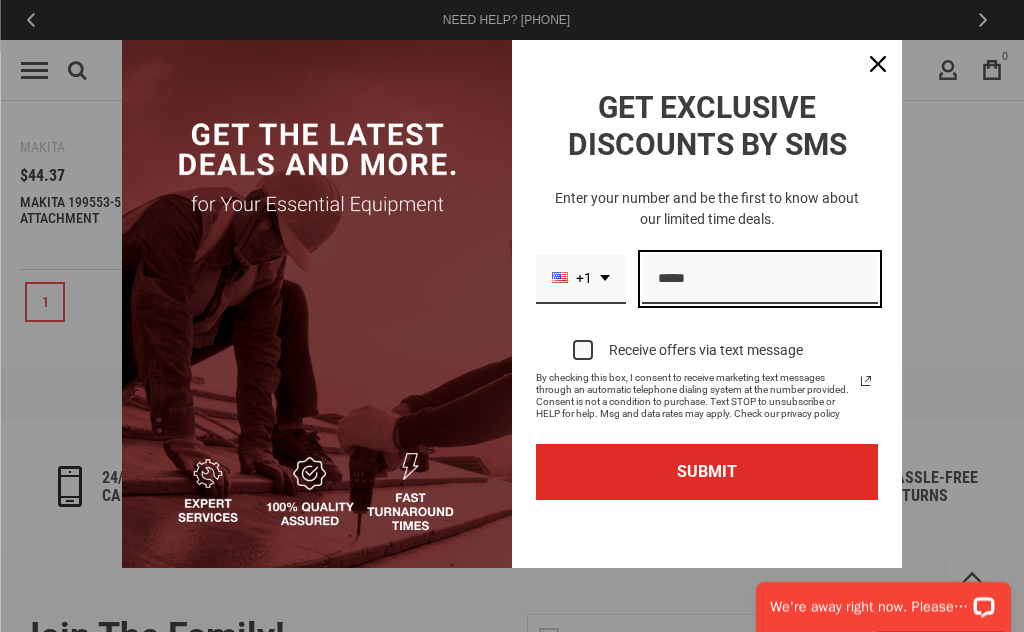 click at bounding box center (760, 279) 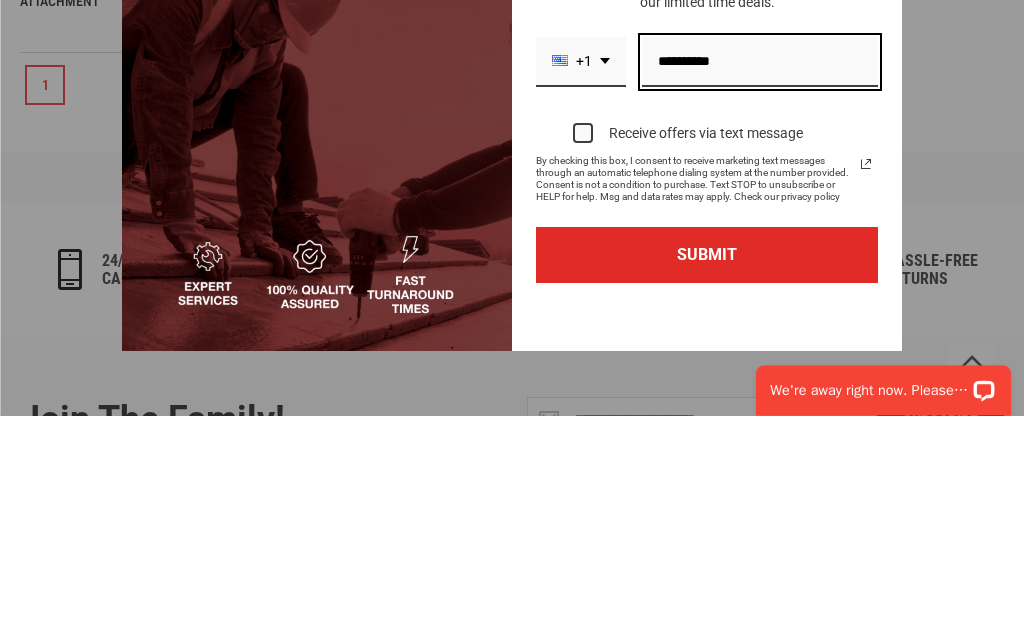 type on "**********" 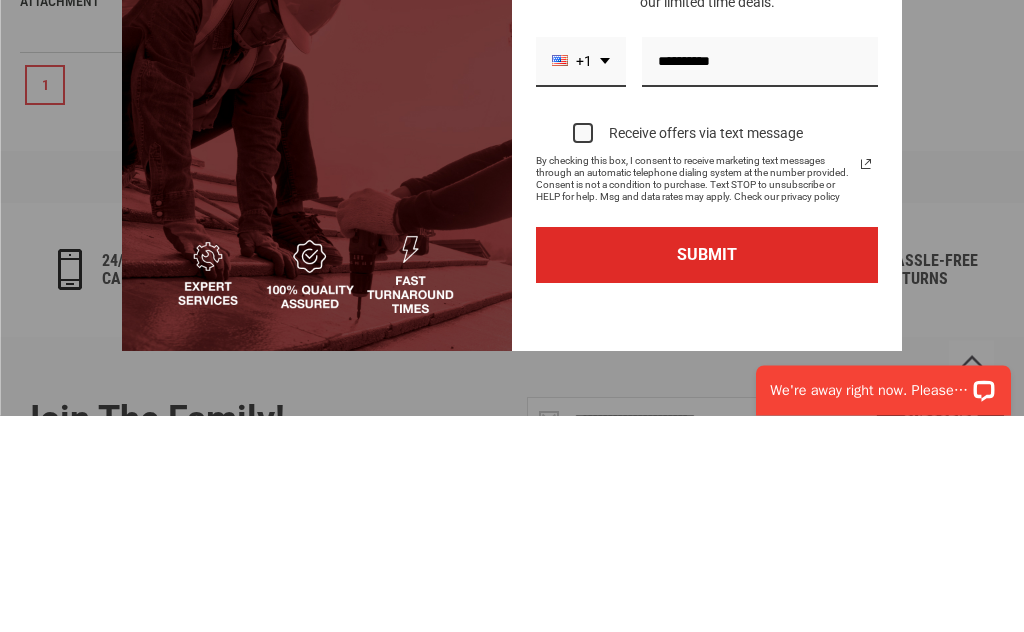 click at bounding box center (583, 350) 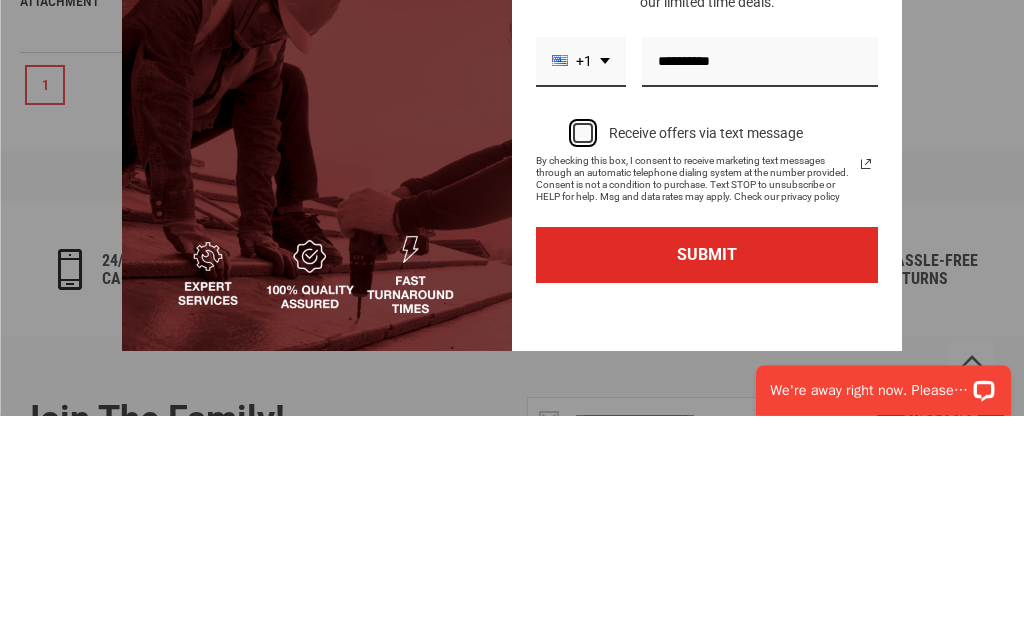 scroll, scrollTop: 911, scrollLeft: 0, axis: vertical 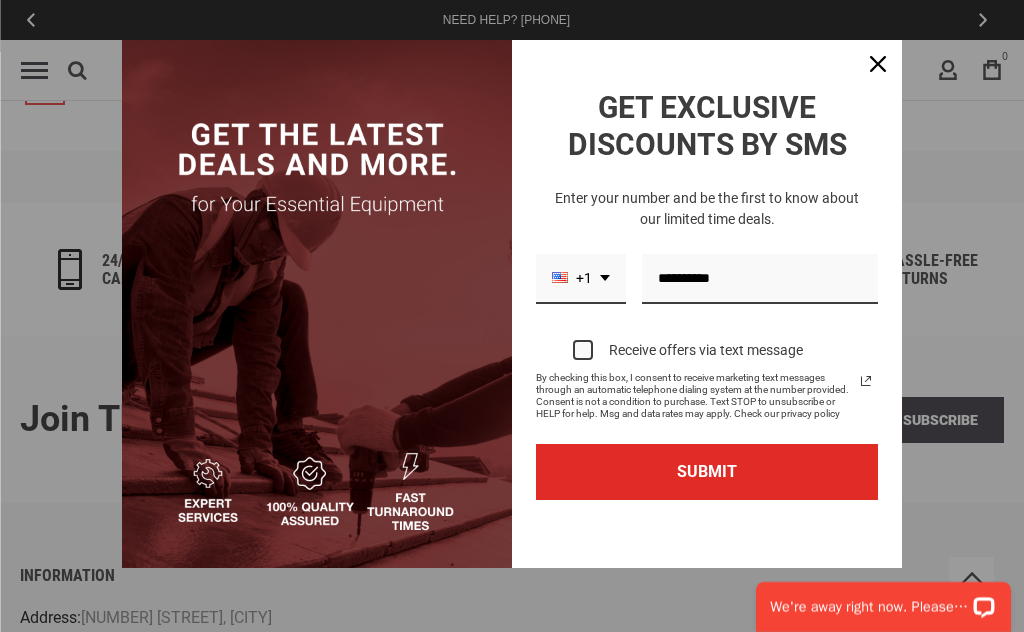 click on "SUBMIT" at bounding box center (707, 471) 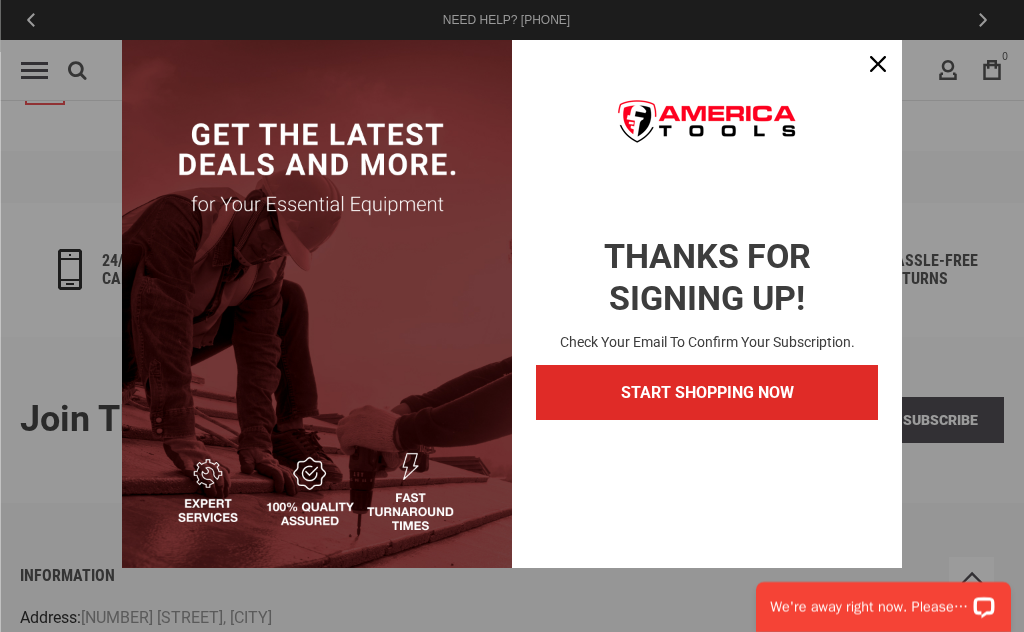 click on "START SHOPPING NOW" at bounding box center (707, 392) 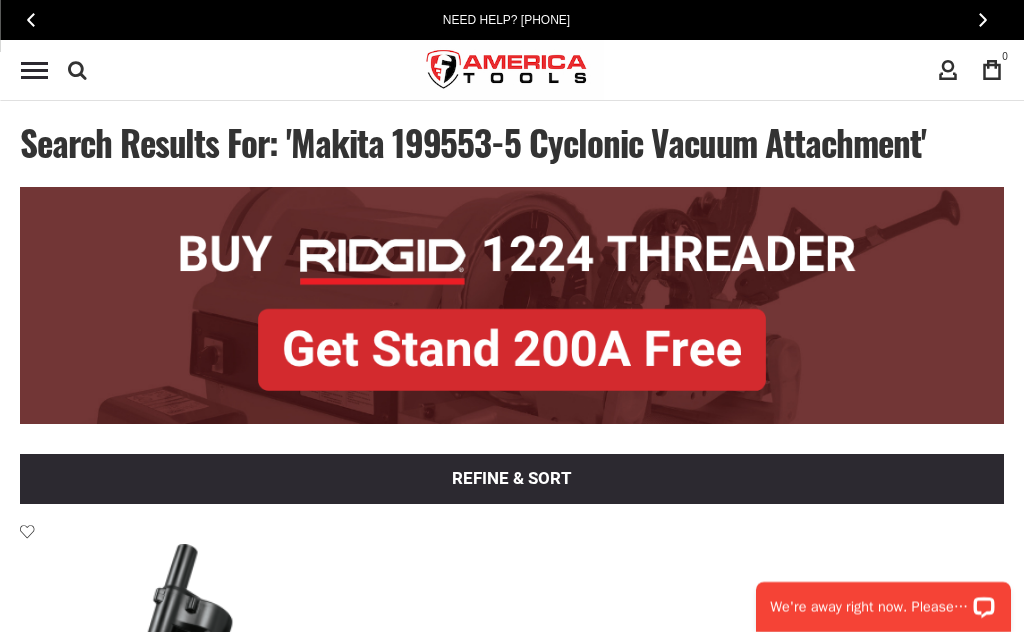 scroll, scrollTop: 0, scrollLeft: 0, axis: both 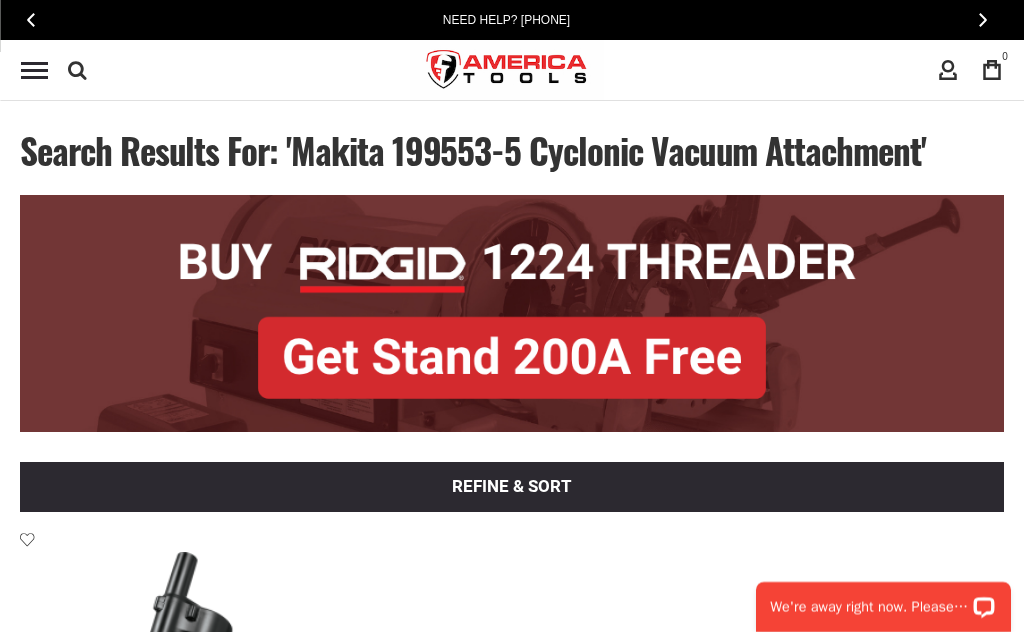 click on "Search results for: 'Makita 199553-5 Cyclonic Vacuum Attachment'
1  Products           0  Other results
Refine & sort
Sort by
Relevance
Relevance
Lowest Price
Highest Price
Makita (1)" at bounding box center [512, 585] 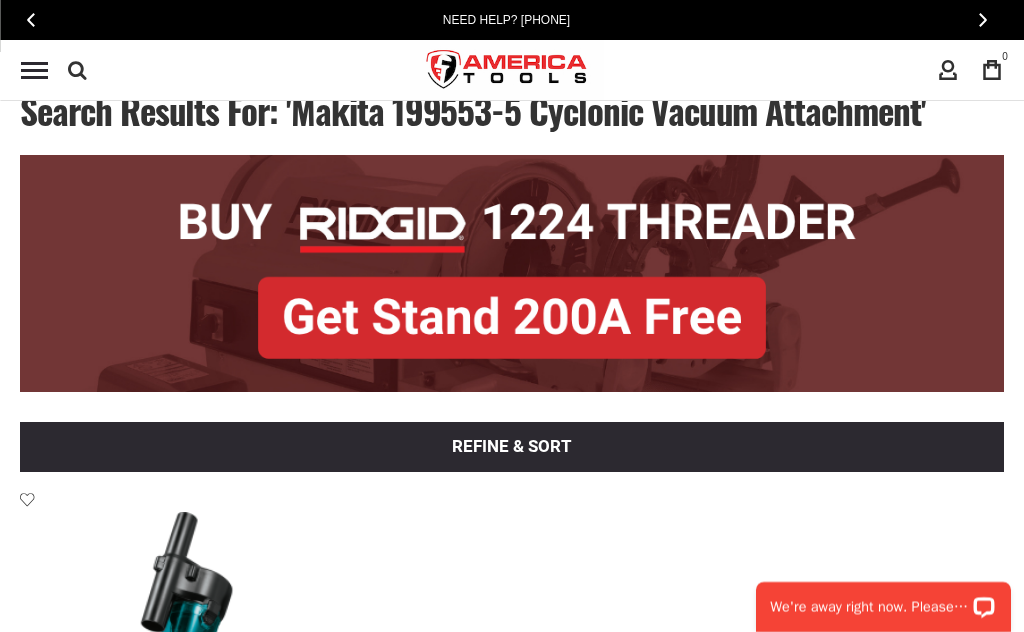 scroll, scrollTop: 52, scrollLeft: 0, axis: vertical 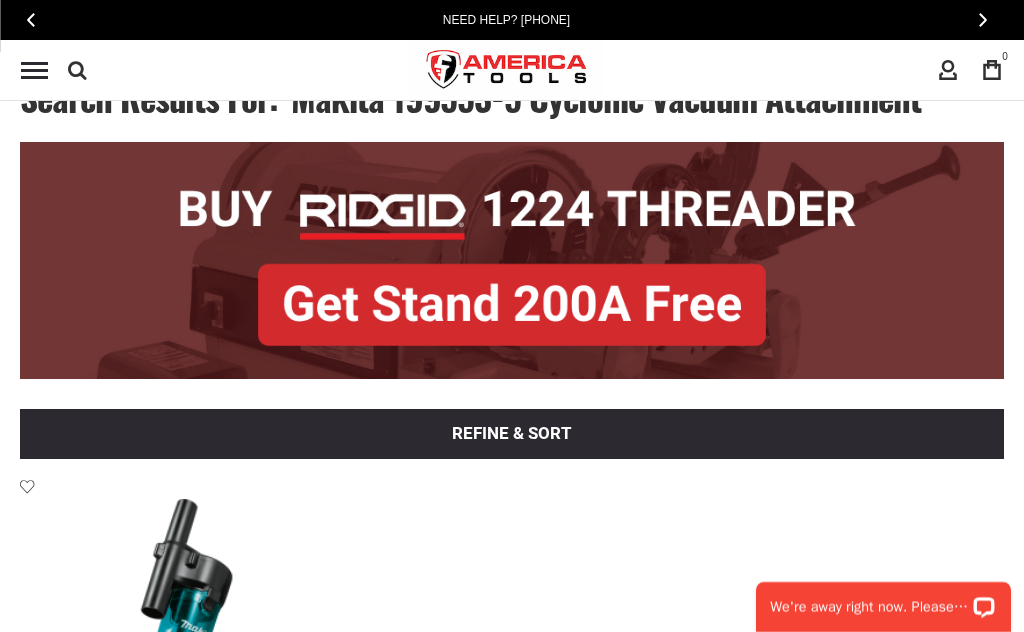 click 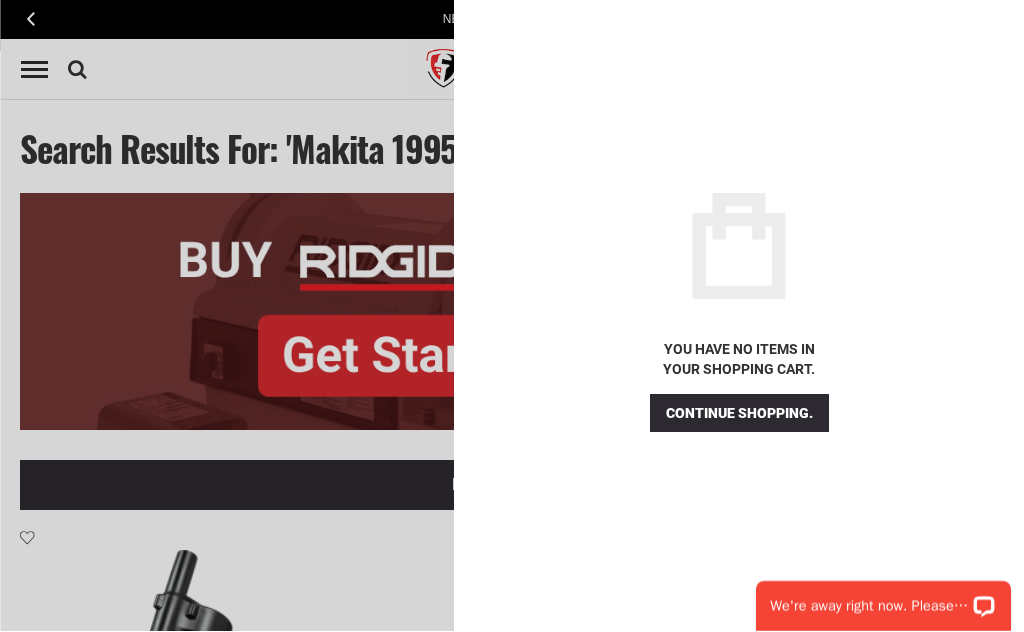 click at bounding box center [512, 316] 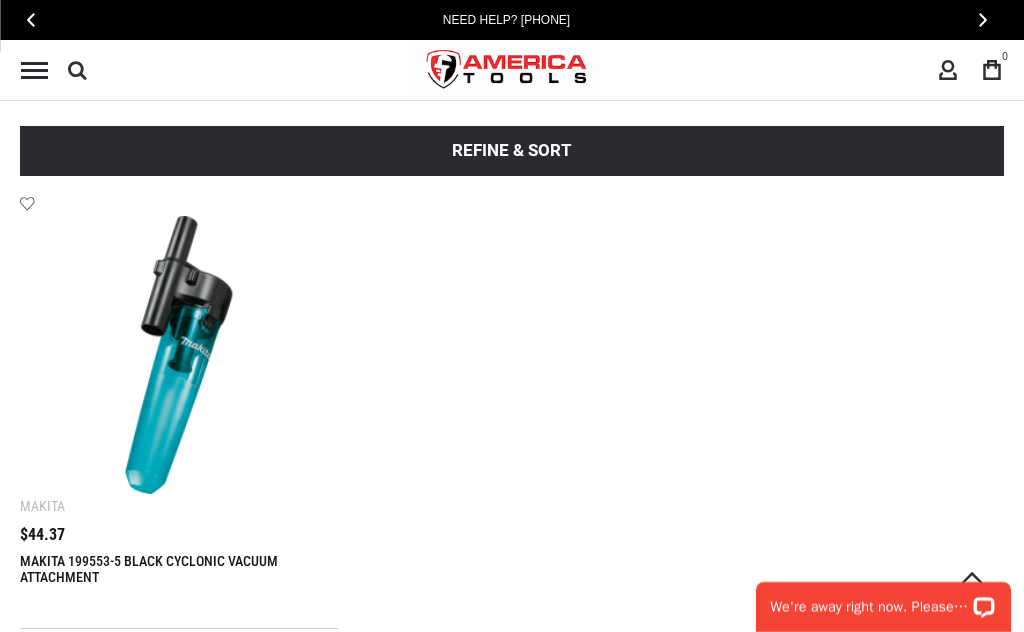 scroll, scrollTop: 345, scrollLeft: 0, axis: vertical 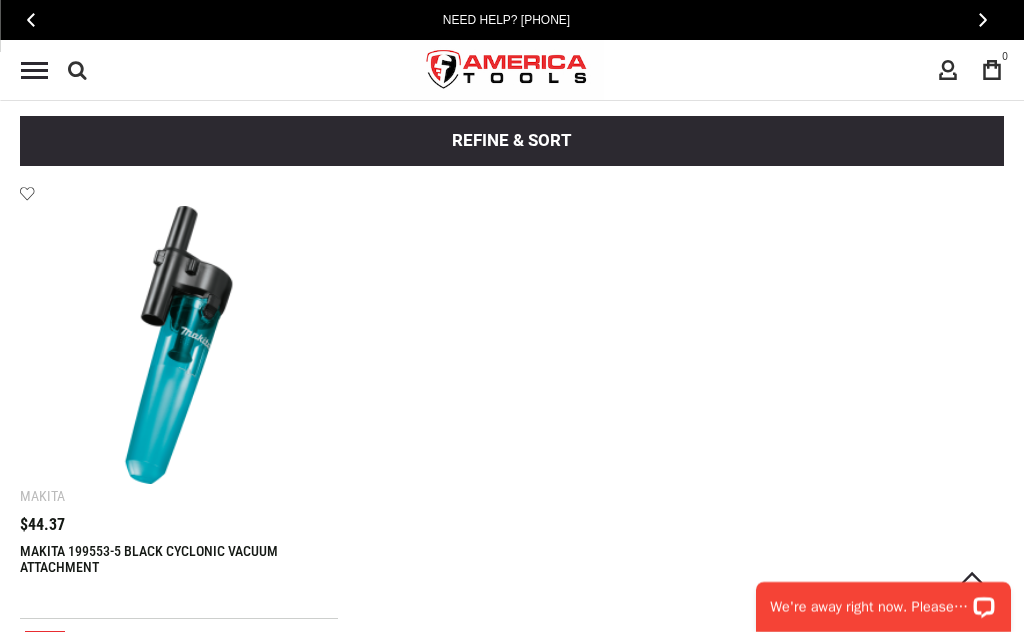 click on "Refine & sort" at bounding box center (512, 141) 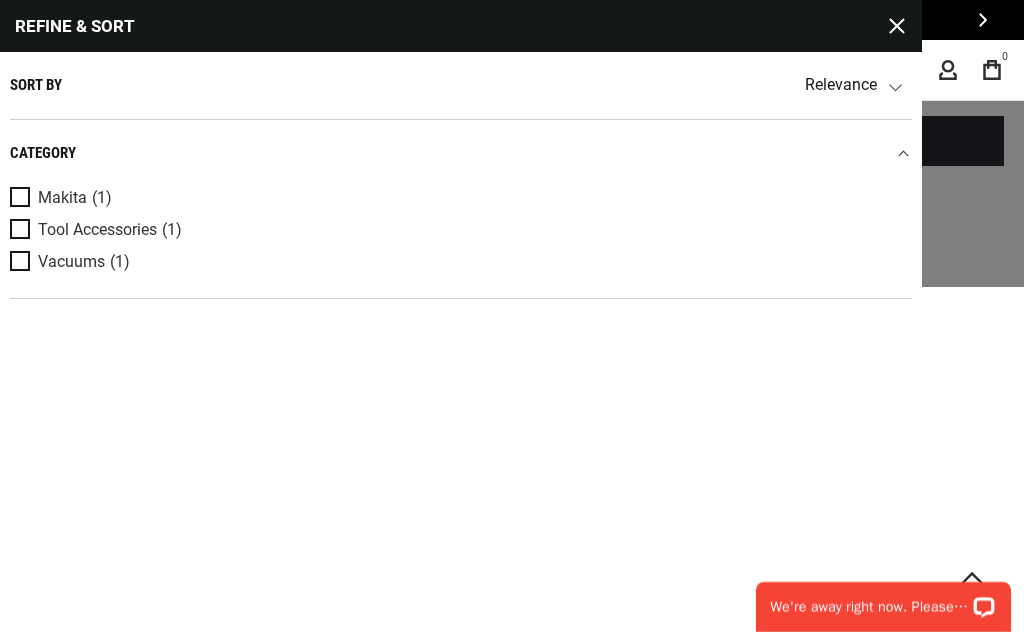 click at bounding box center (24, 198) 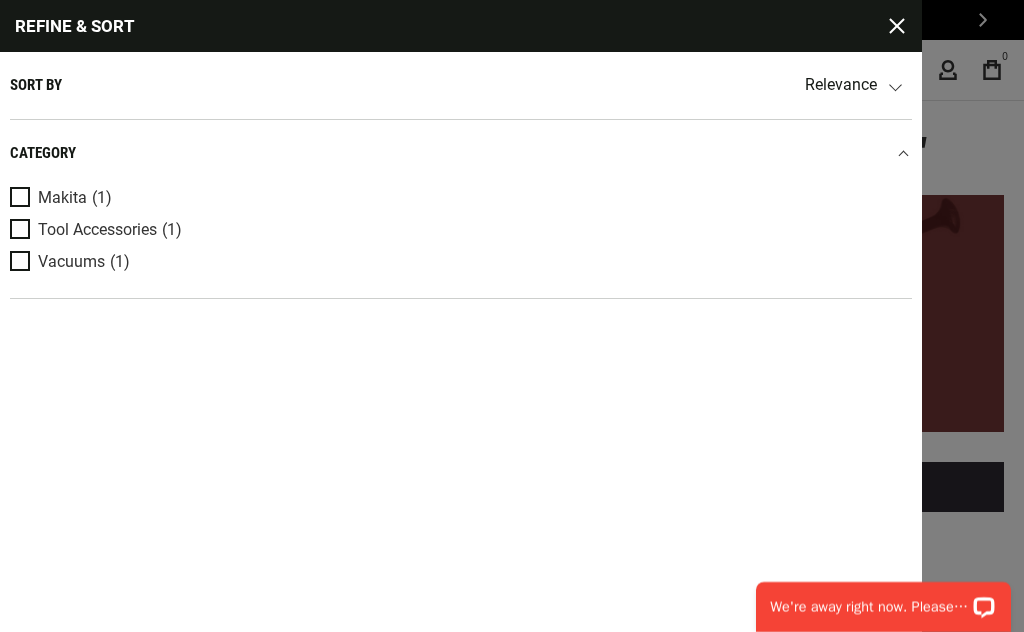 click on "Sort by
Relevance
Relevance
Lowest Price
Highest Price
category
Makita
(1)
Tool Accessories
(1)
Vacuums
(1)" at bounding box center [461, 180] 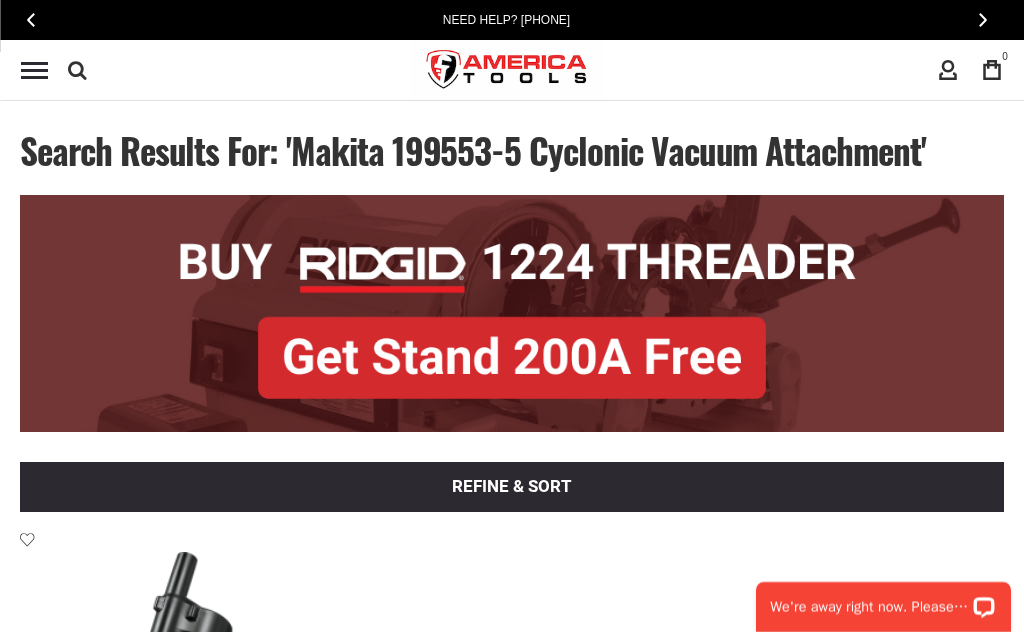 click on "Search results for: 'Makita 199553-5 Cyclonic Vacuum Attachment'
1  Products           0  Other results
Refine & sort
Clear All
category
Makita
×
Sort by X" at bounding box center (512, 585) 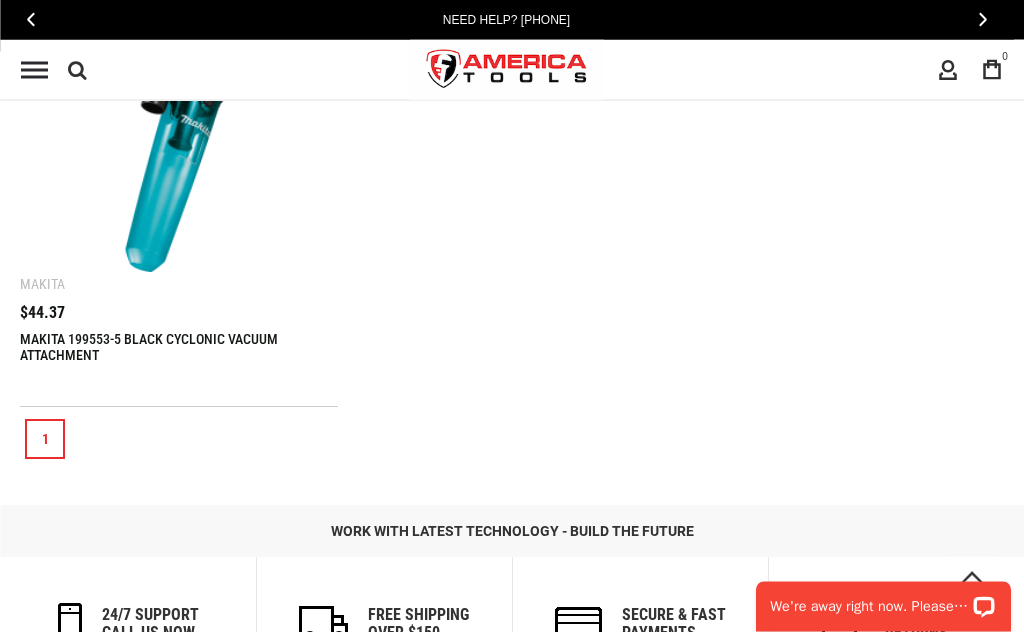 scroll, scrollTop: 557, scrollLeft: 0, axis: vertical 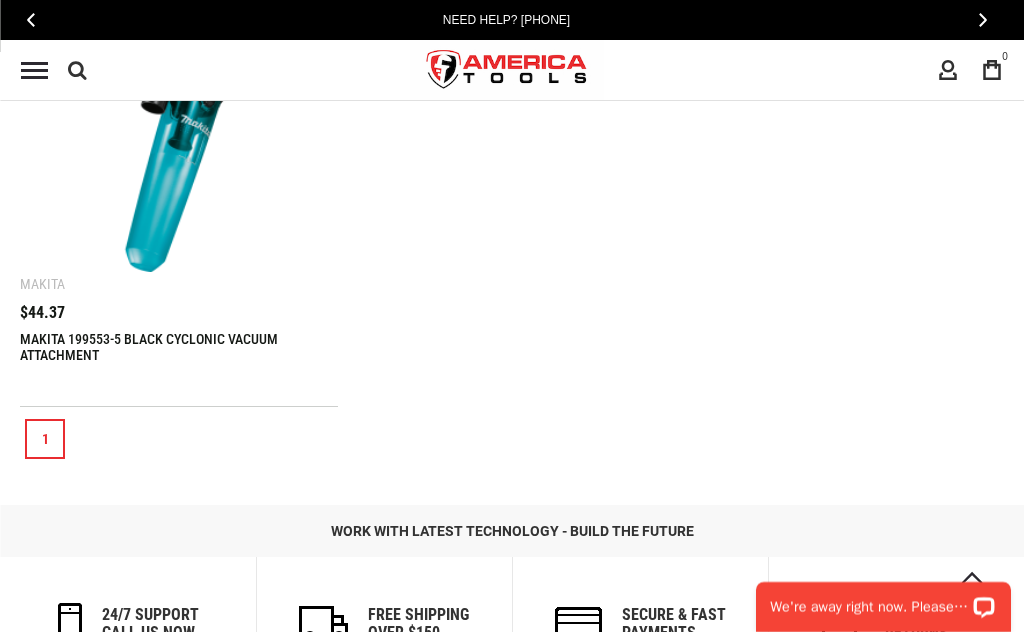 click on "MAKITA 199553-5 BLACK CYCLONIC VACUUM ATTACHMENT" at bounding box center (149, 347) 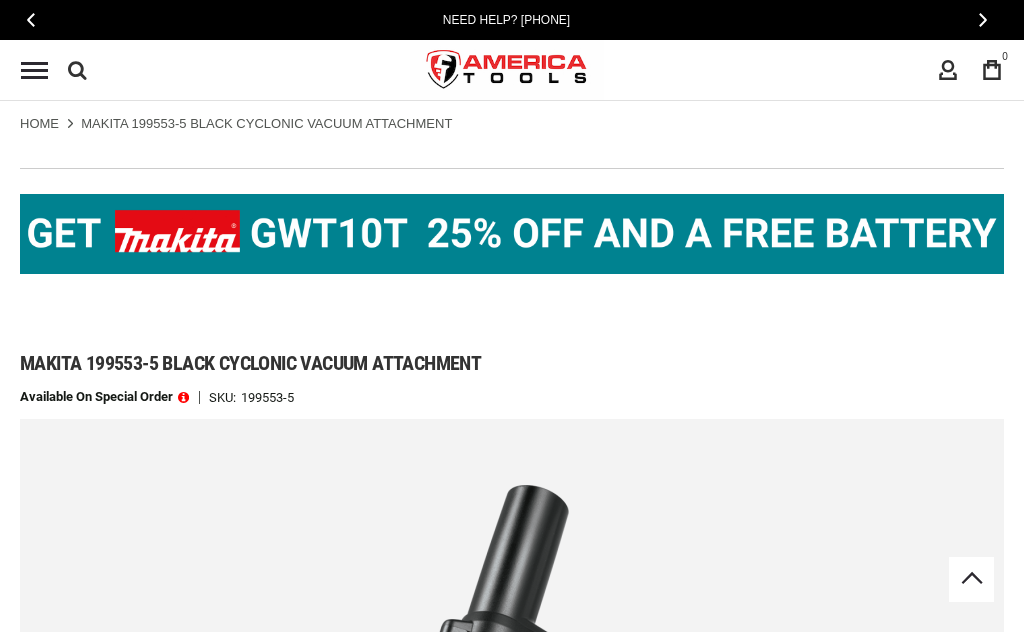 scroll, scrollTop: 459, scrollLeft: 0, axis: vertical 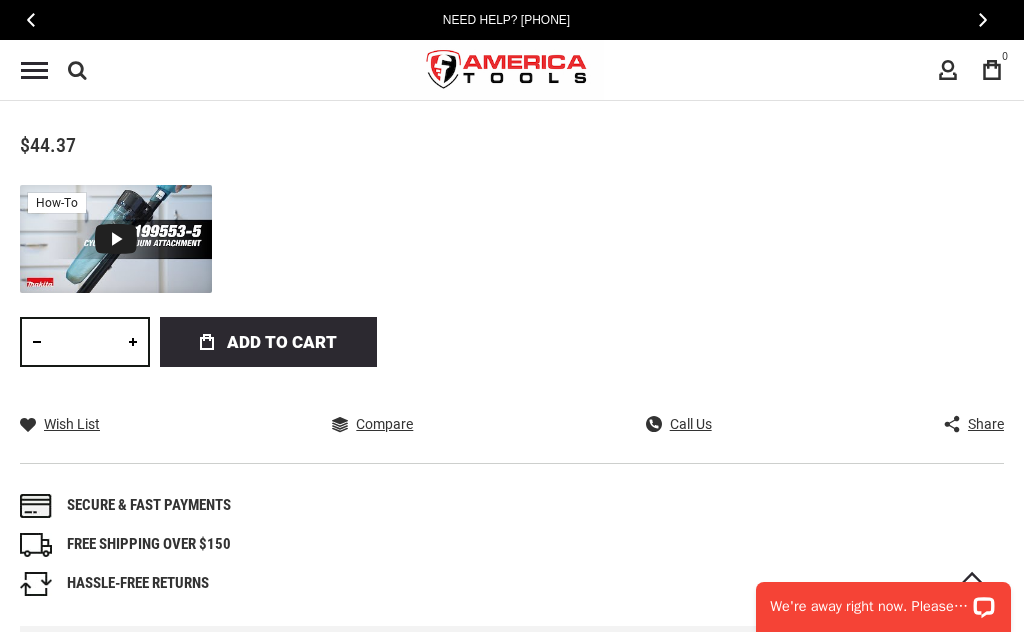 click on "Add to Cart" at bounding box center [282, 342] 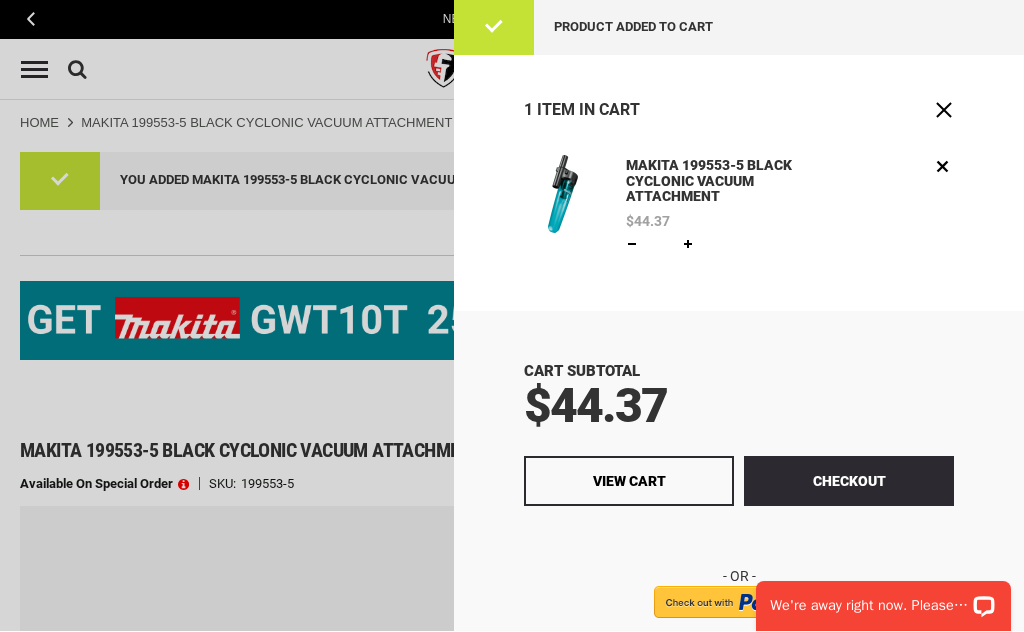 scroll, scrollTop: 0, scrollLeft: 0, axis: both 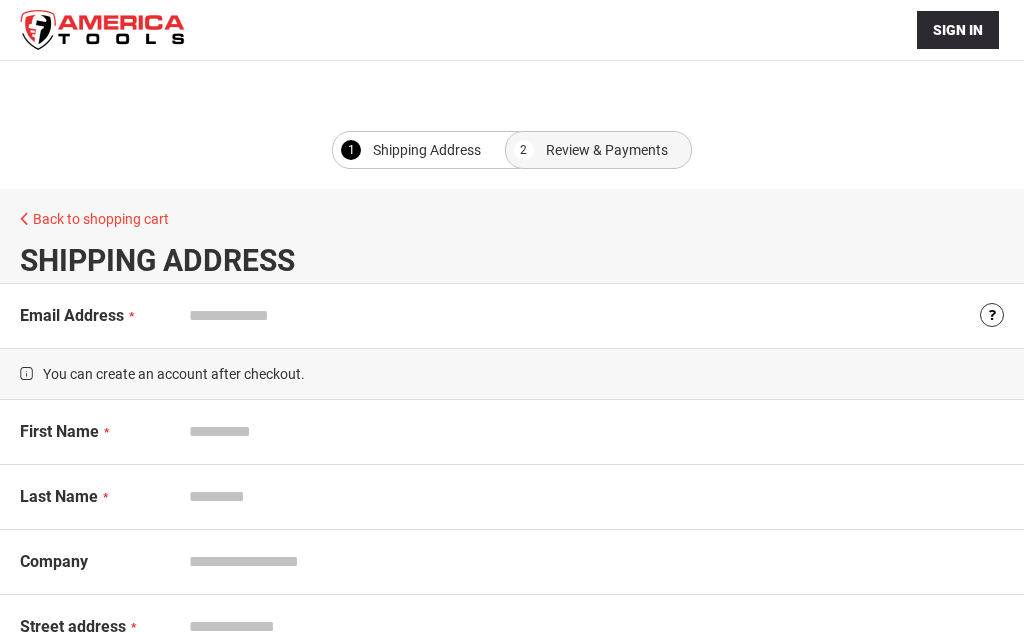 select on "**" 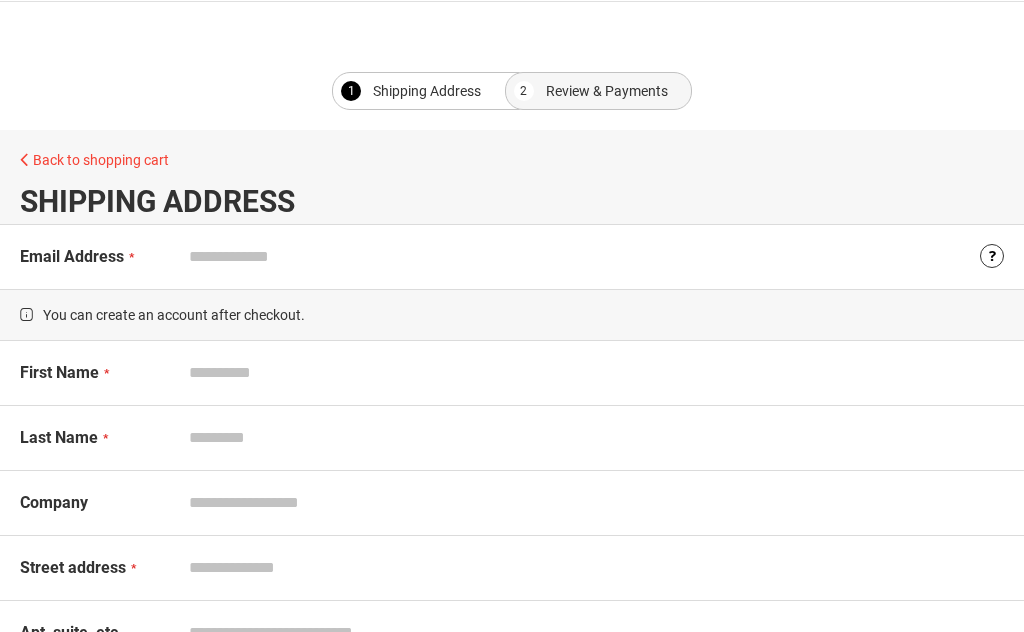 scroll, scrollTop: 0, scrollLeft: 0, axis: both 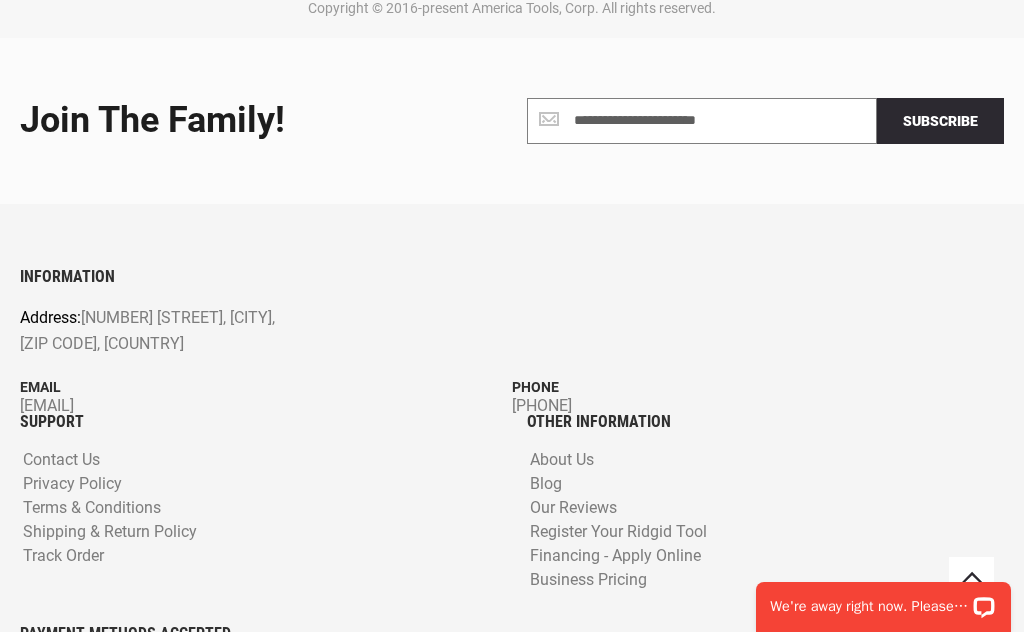 click on "Join the Family!" at bounding box center (702, 121) 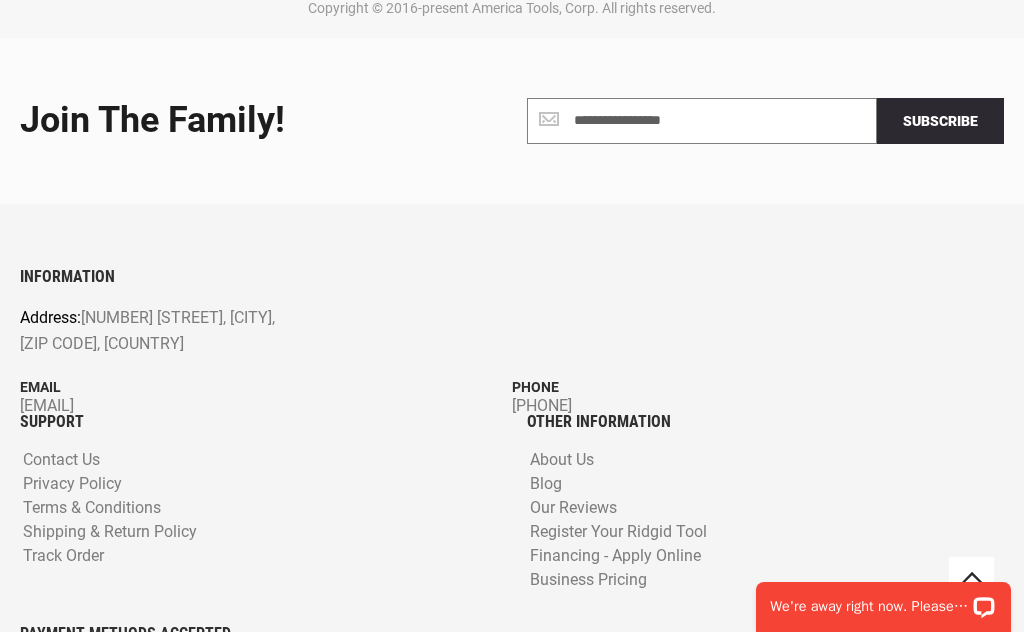 type on "**********" 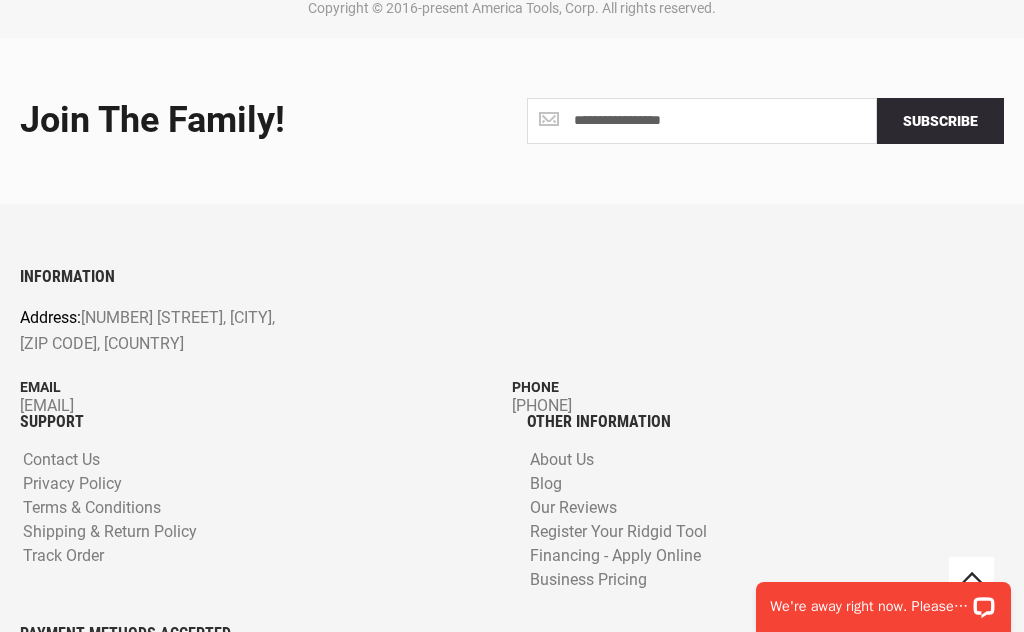 click on "Subscribe" at bounding box center (940, 121) 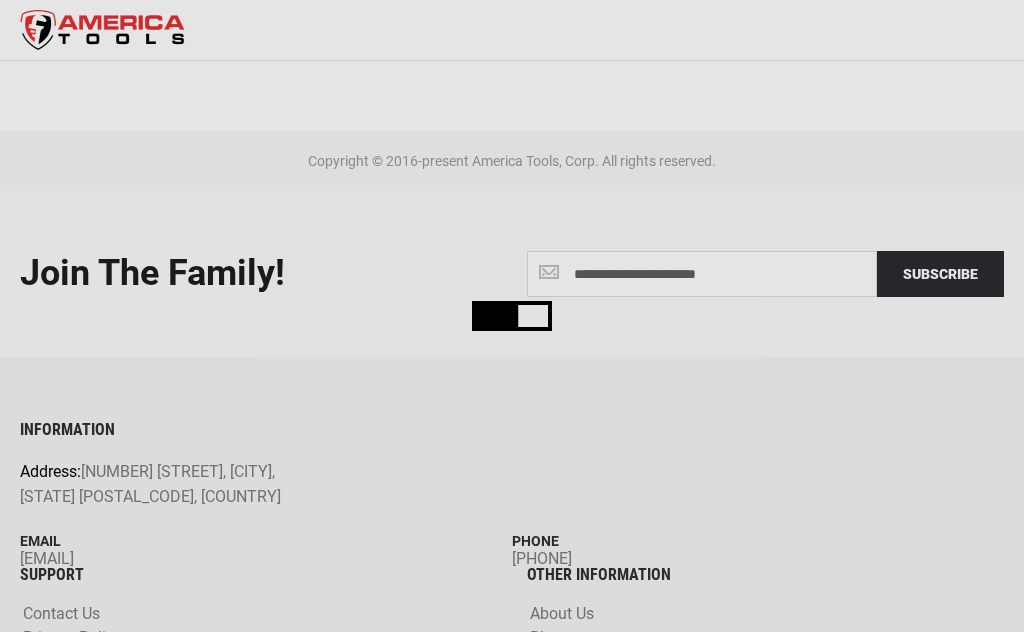 scroll, scrollTop: 0, scrollLeft: 0, axis: both 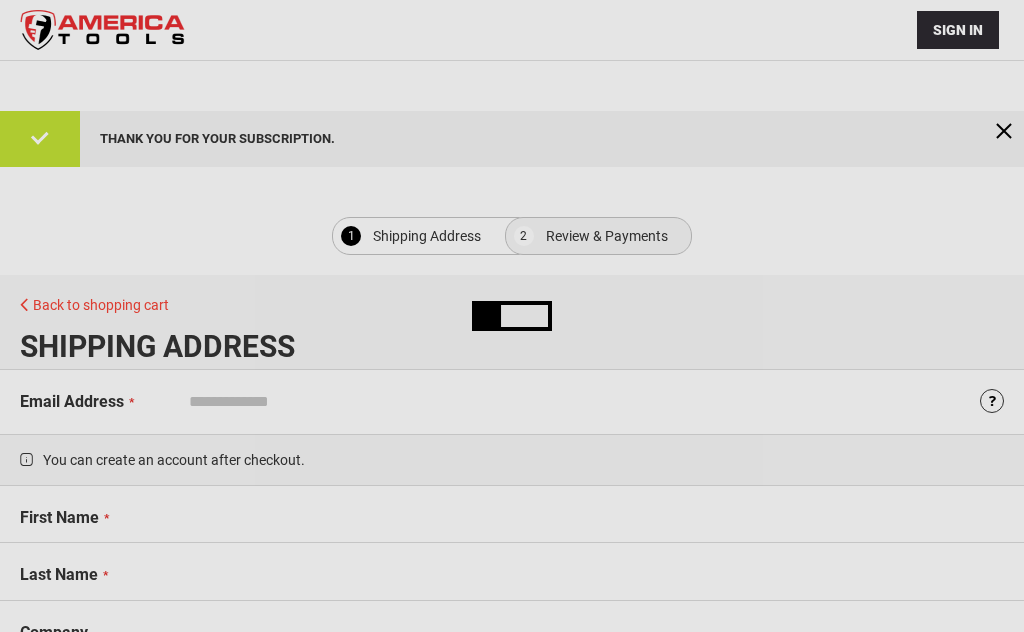 select on "**" 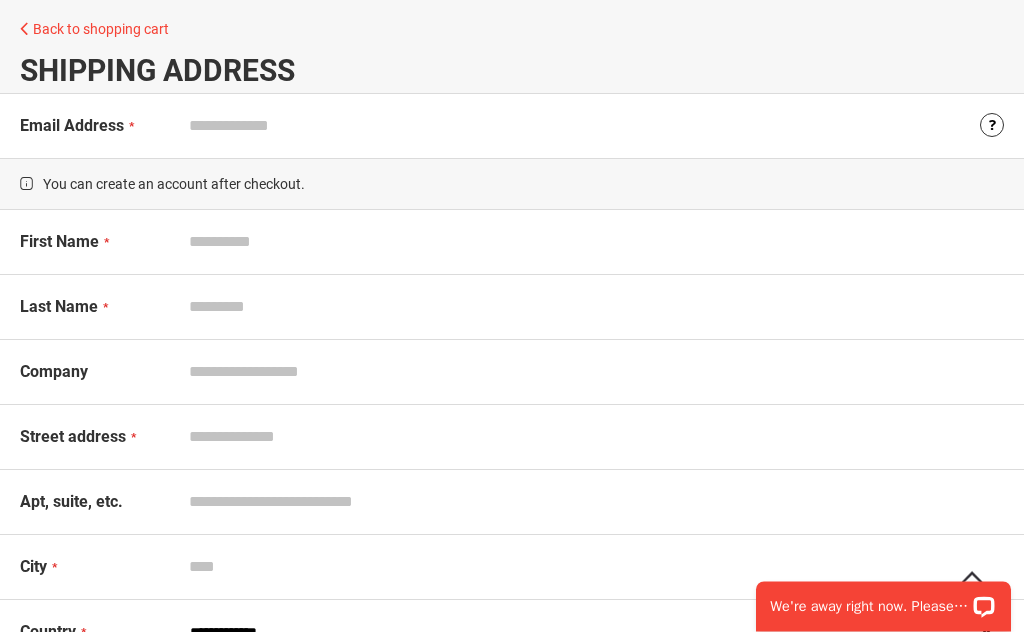 scroll, scrollTop: 277, scrollLeft: 0, axis: vertical 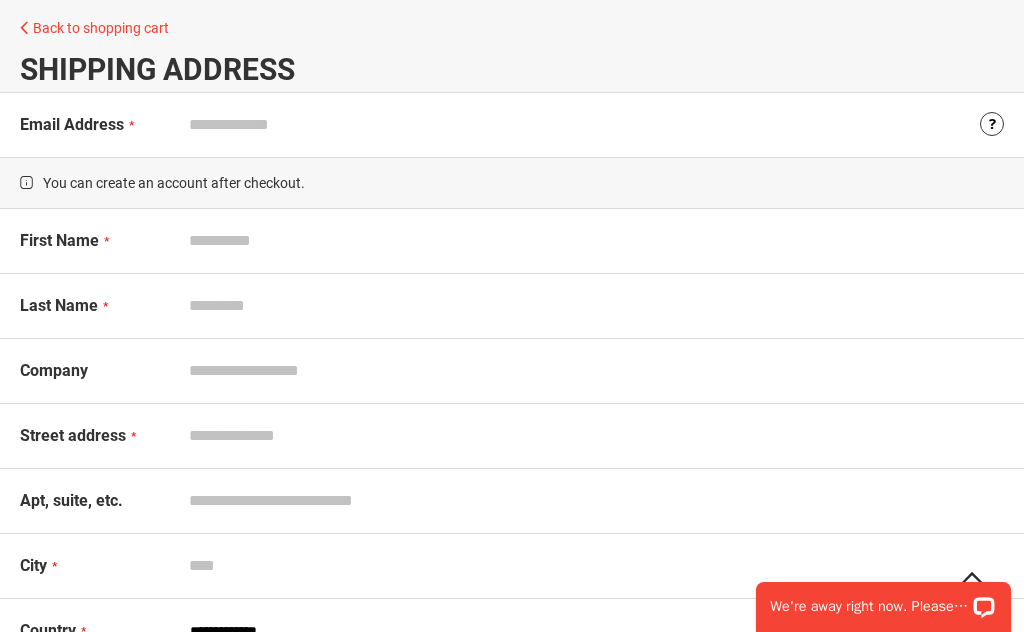 click on "Email Address" at bounding box center (592, 125) 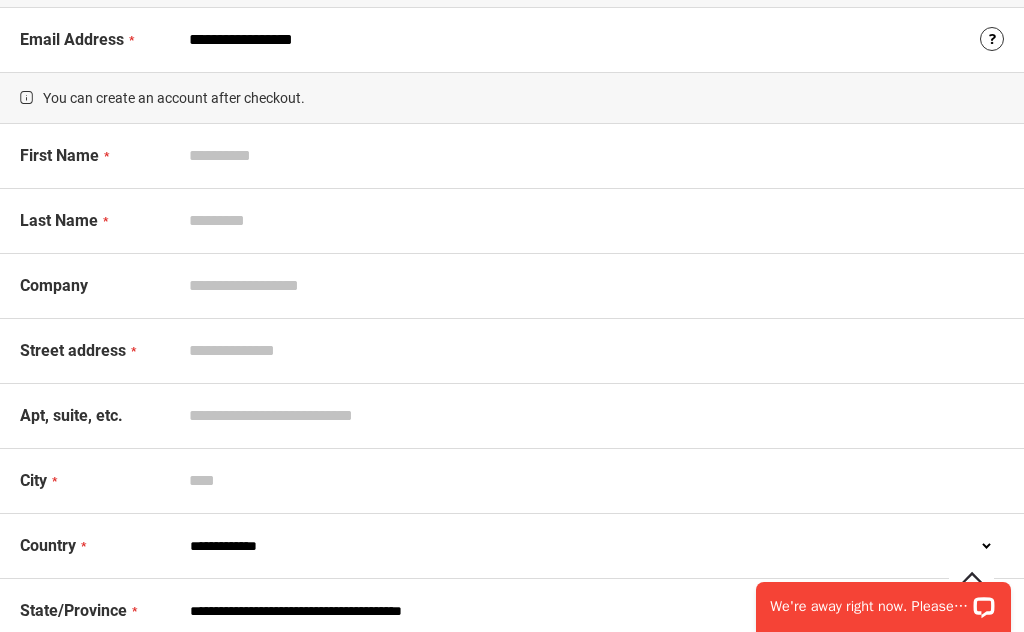 type on "**********" 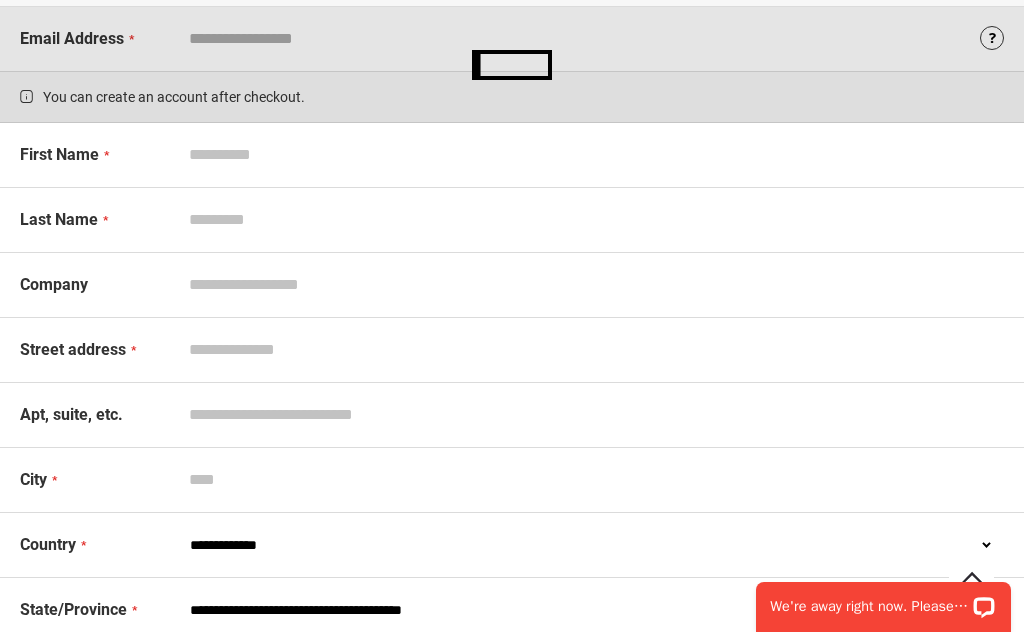 click on "First Name" at bounding box center (592, 155) 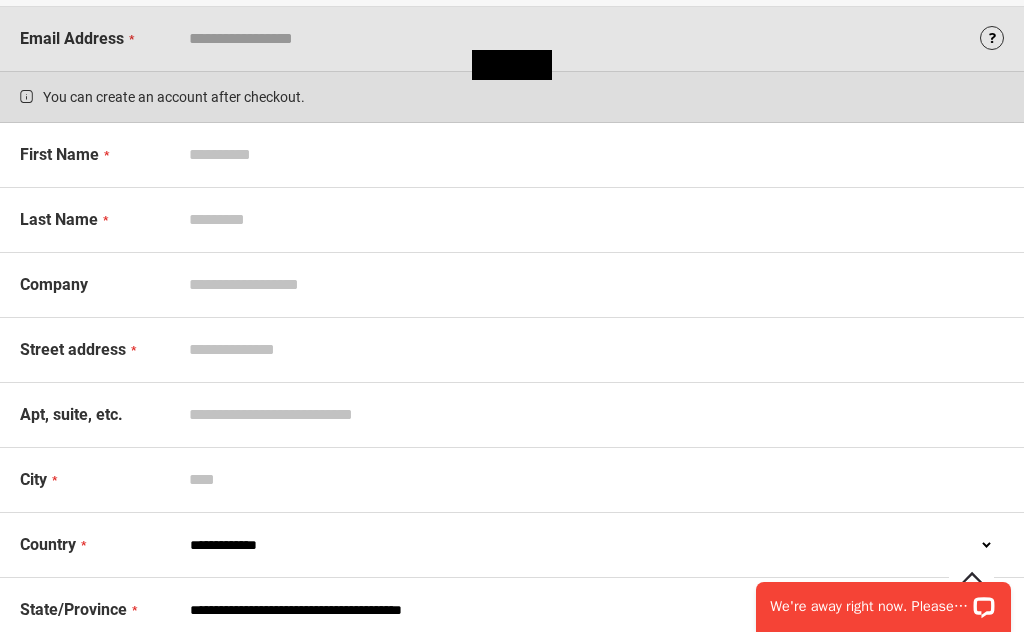 scroll, scrollTop: 276, scrollLeft: 0, axis: vertical 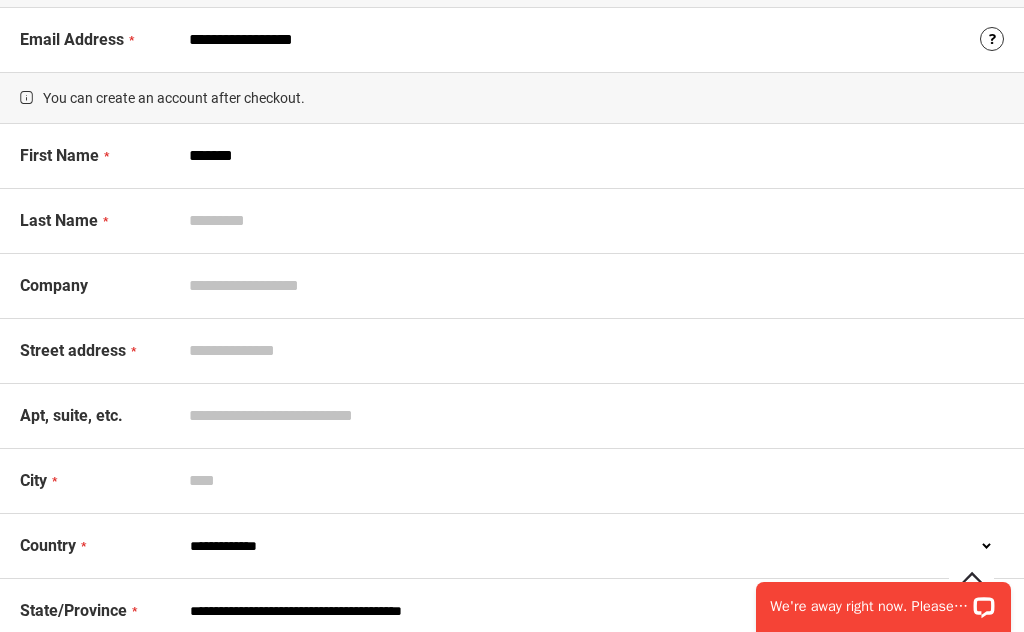 type on "******" 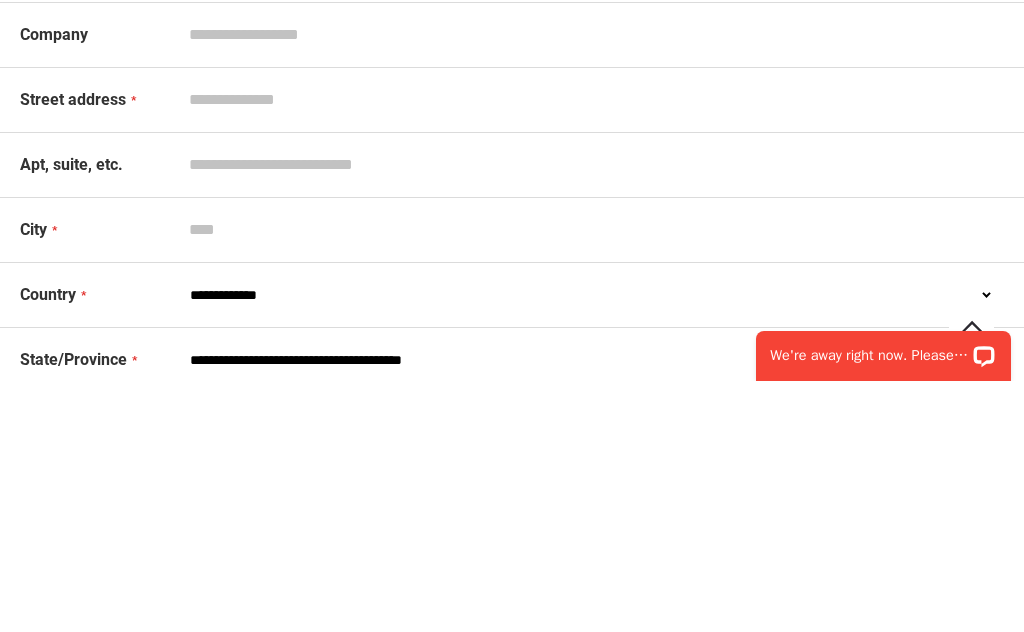 type on "*****" 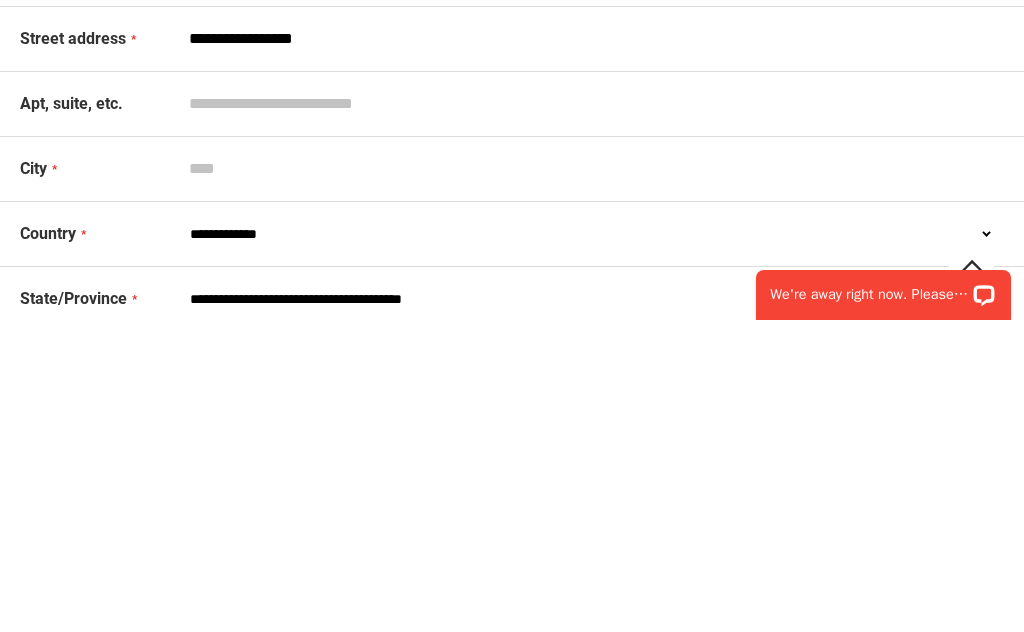 type on "**********" 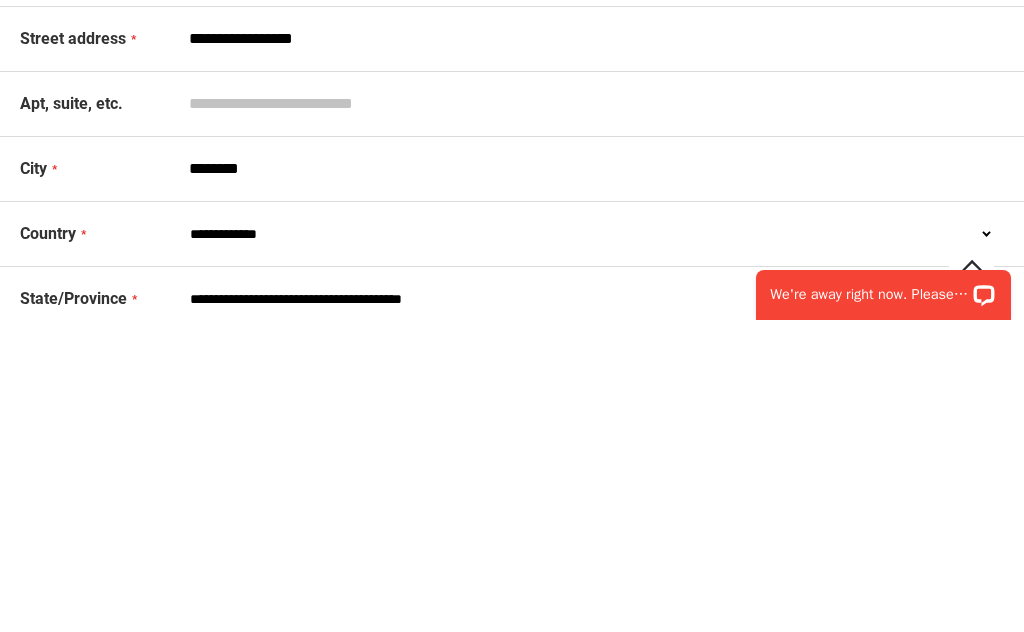 type on "********" 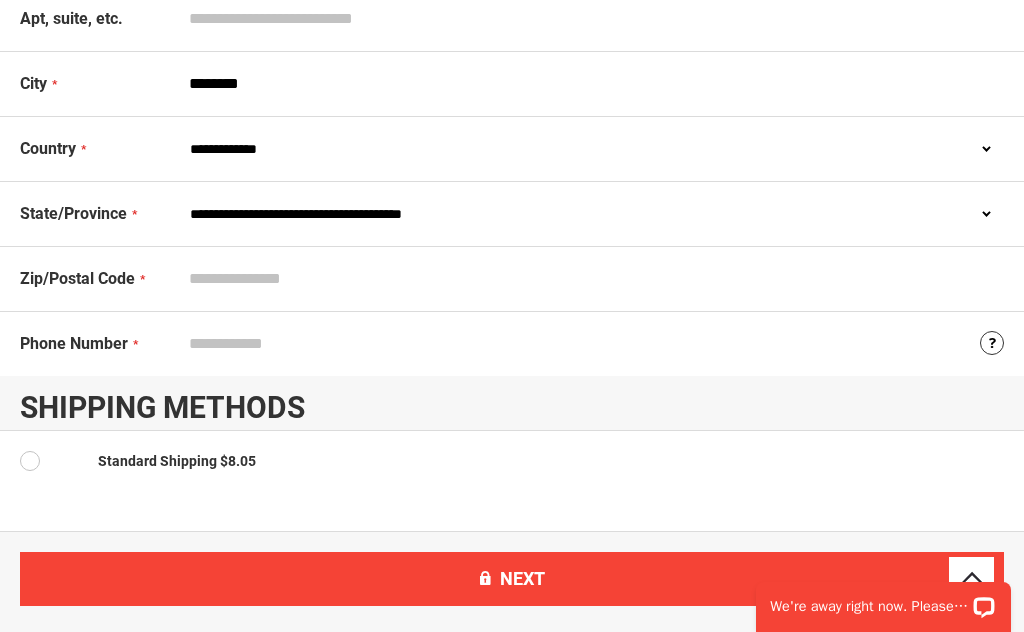 click on "**********" at bounding box center (592, 214) 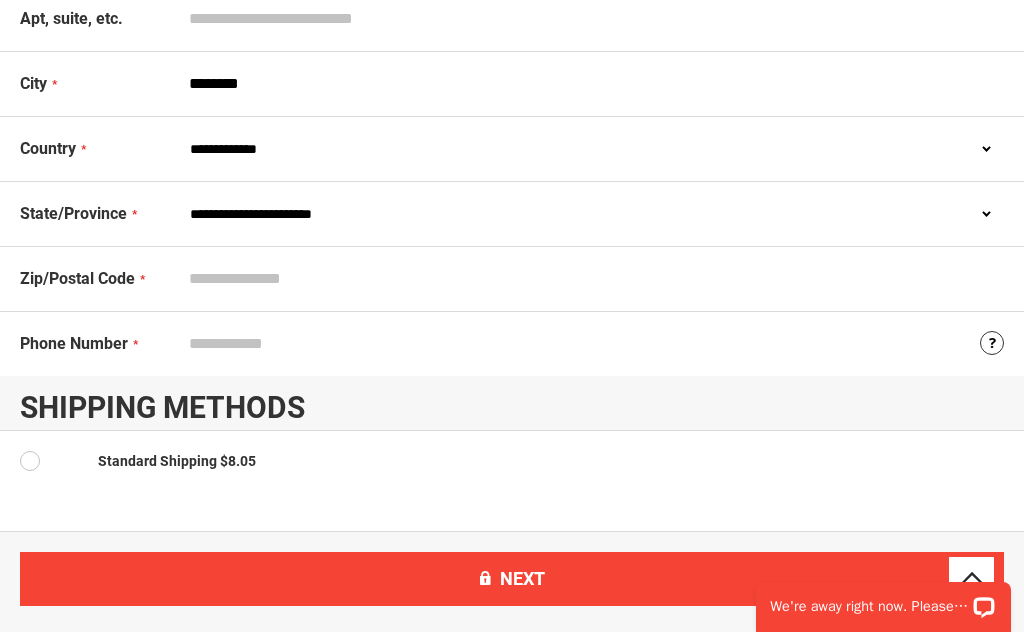 click on "Zip/Postal Code" at bounding box center (592, 279) 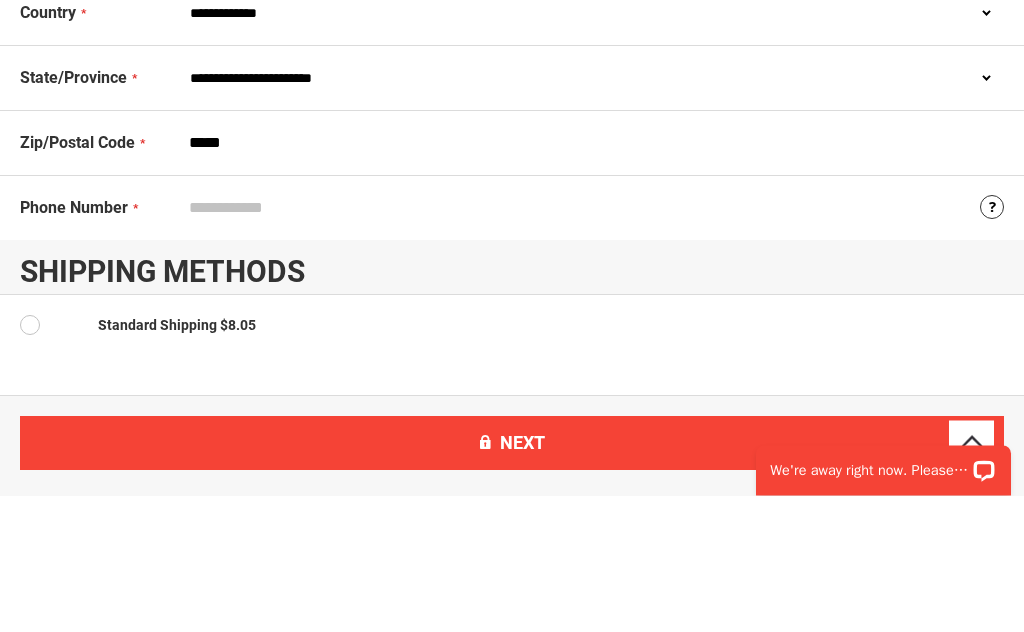 type on "*****" 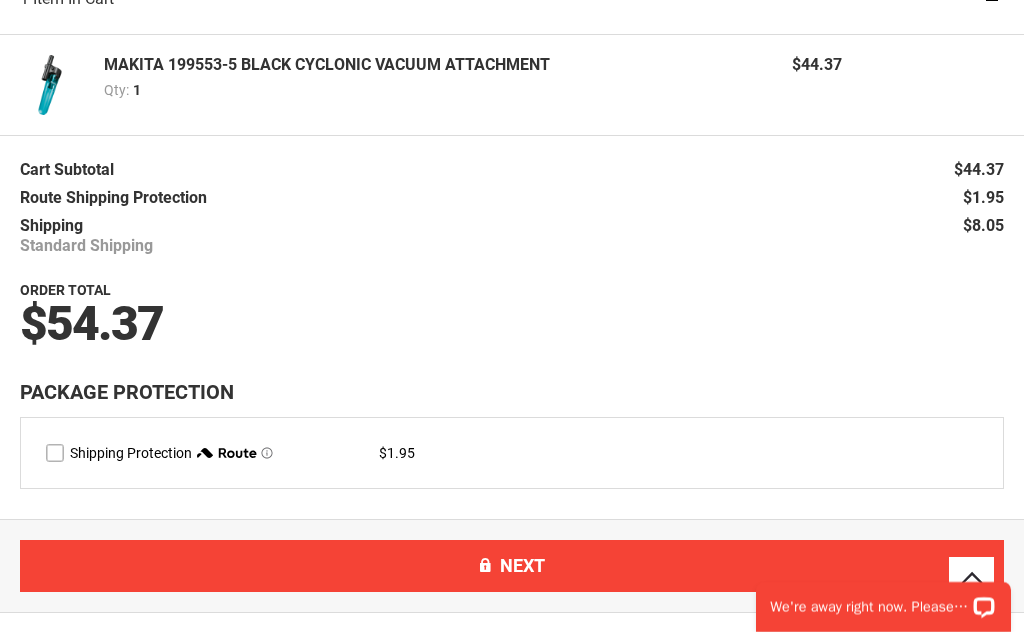 scroll, scrollTop: 1750, scrollLeft: 0, axis: vertical 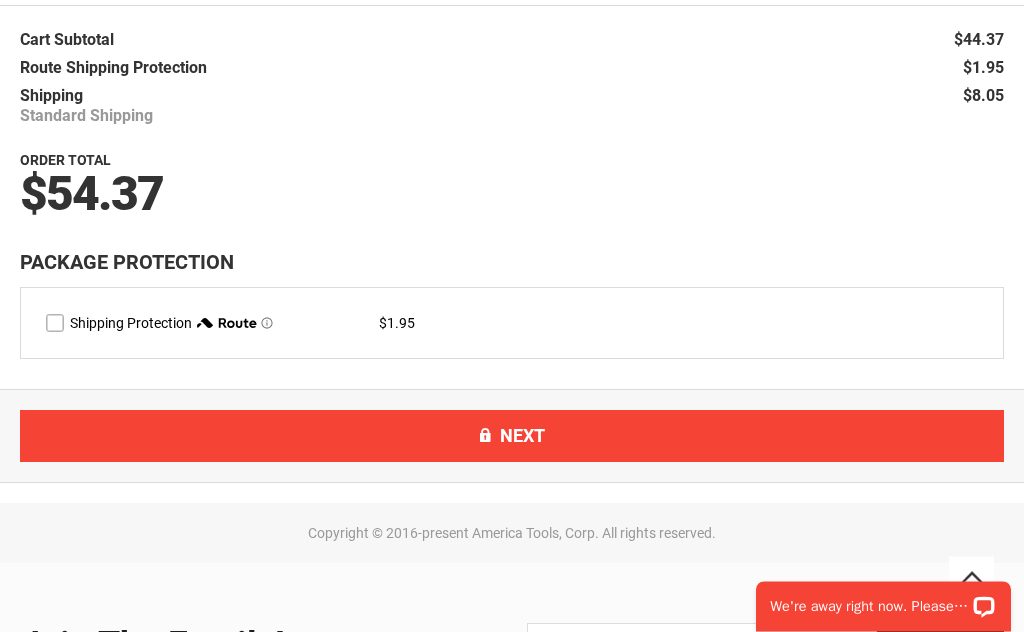 type on "**********" 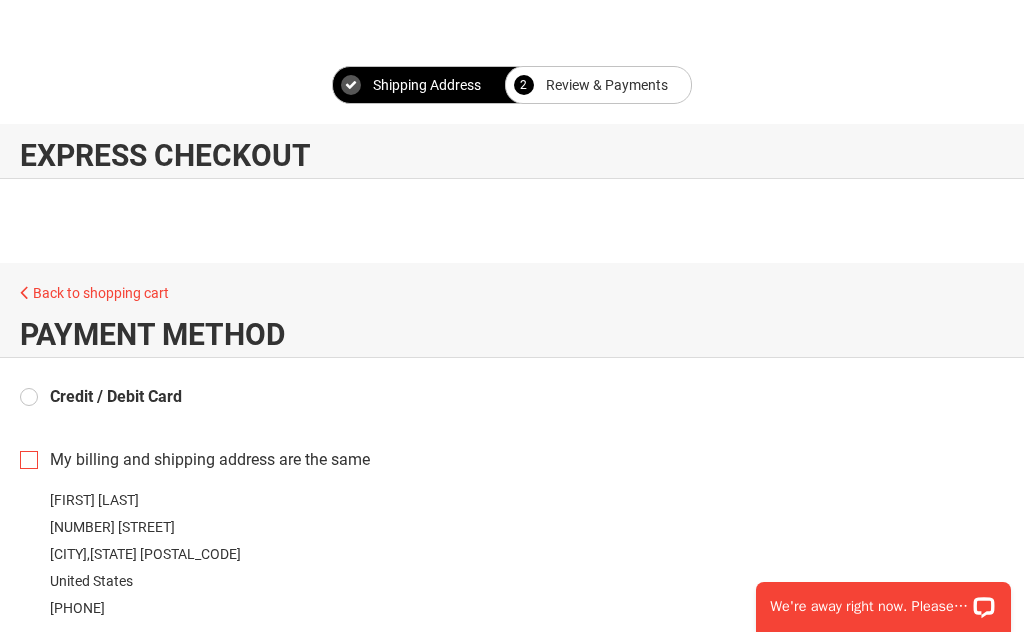 scroll, scrollTop: 62, scrollLeft: 0, axis: vertical 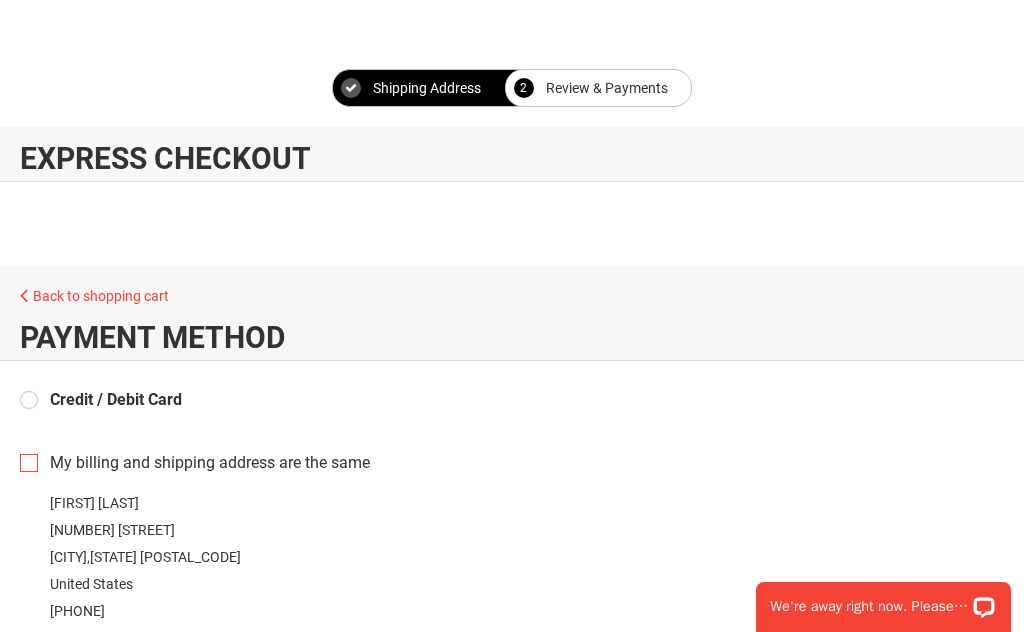 click on "Review & Payments" at bounding box center [607, 88] 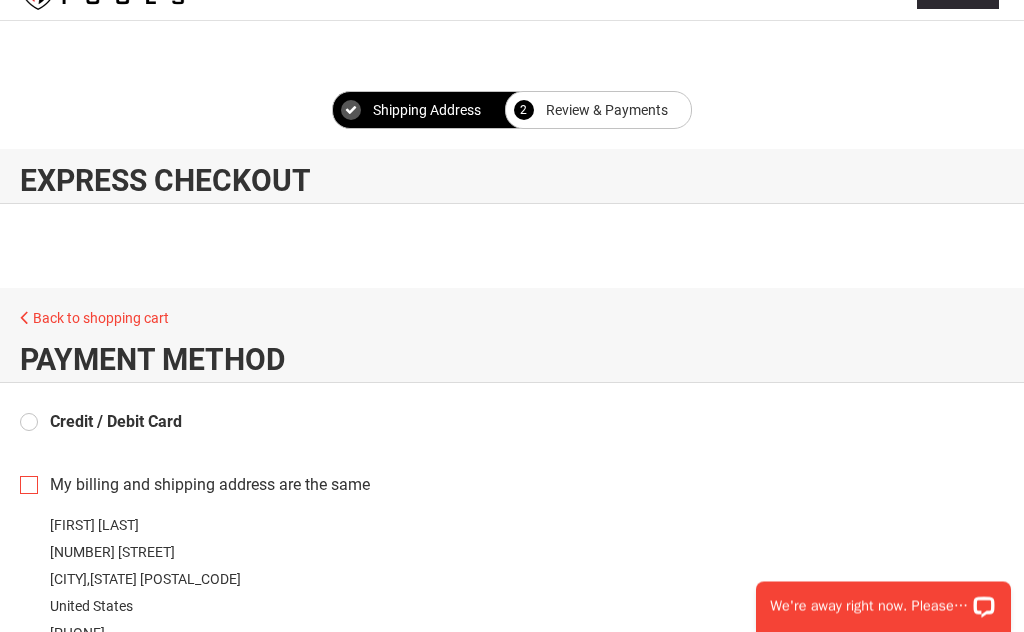 scroll, scrollTop: 0, scrollLeft: 0, axis: both 